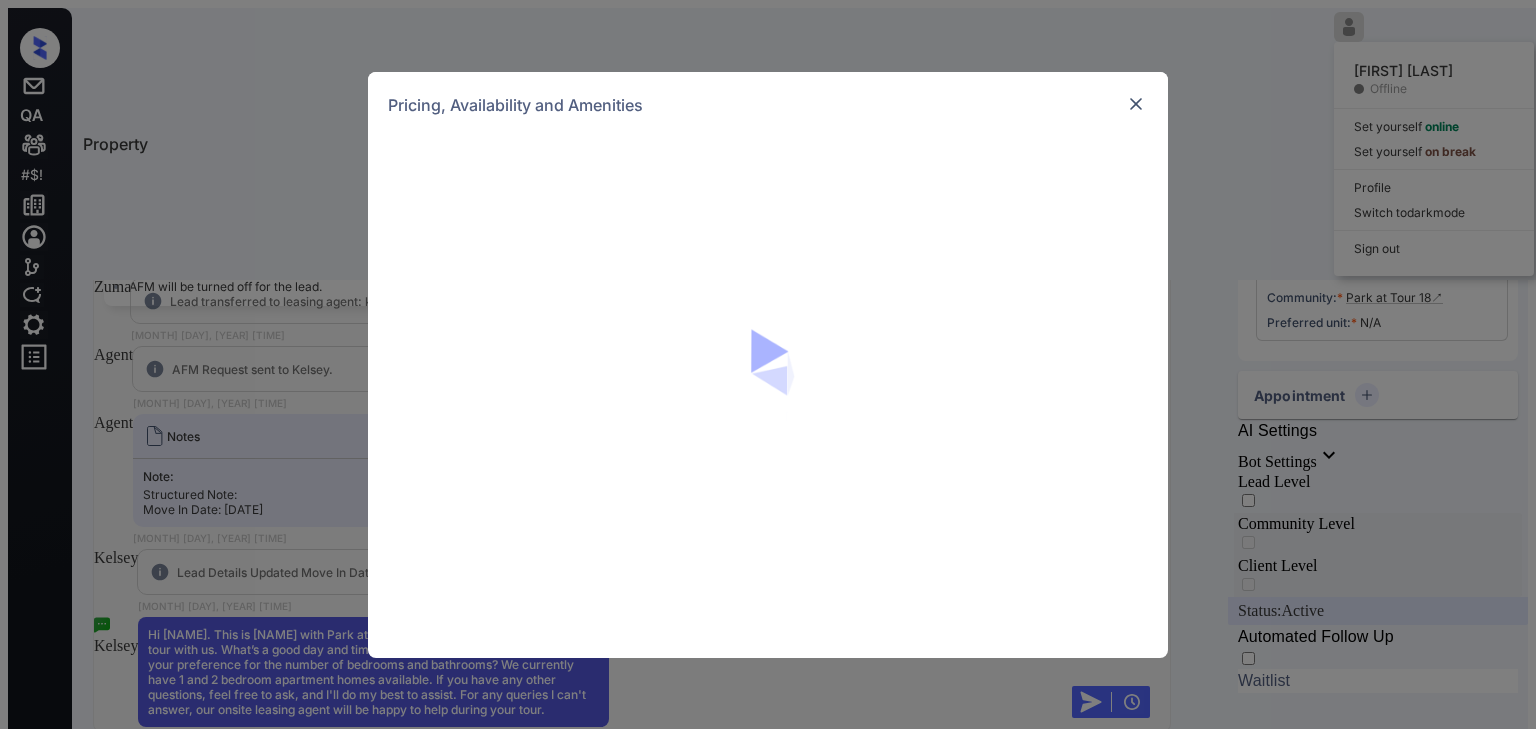 scroll, scrollTop: 0, scrollLeft: 0, axis: both 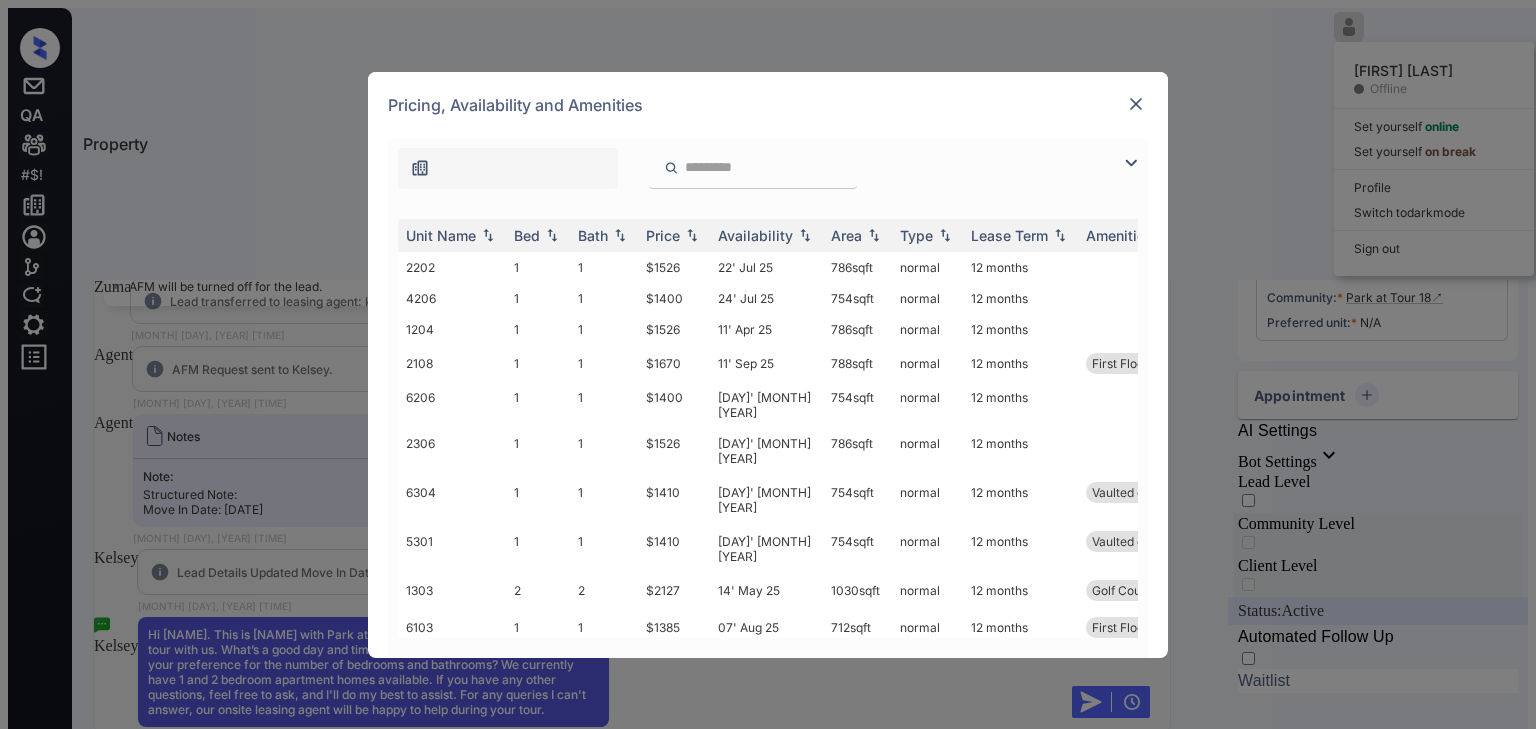 click at bounding box center [1136, 104] 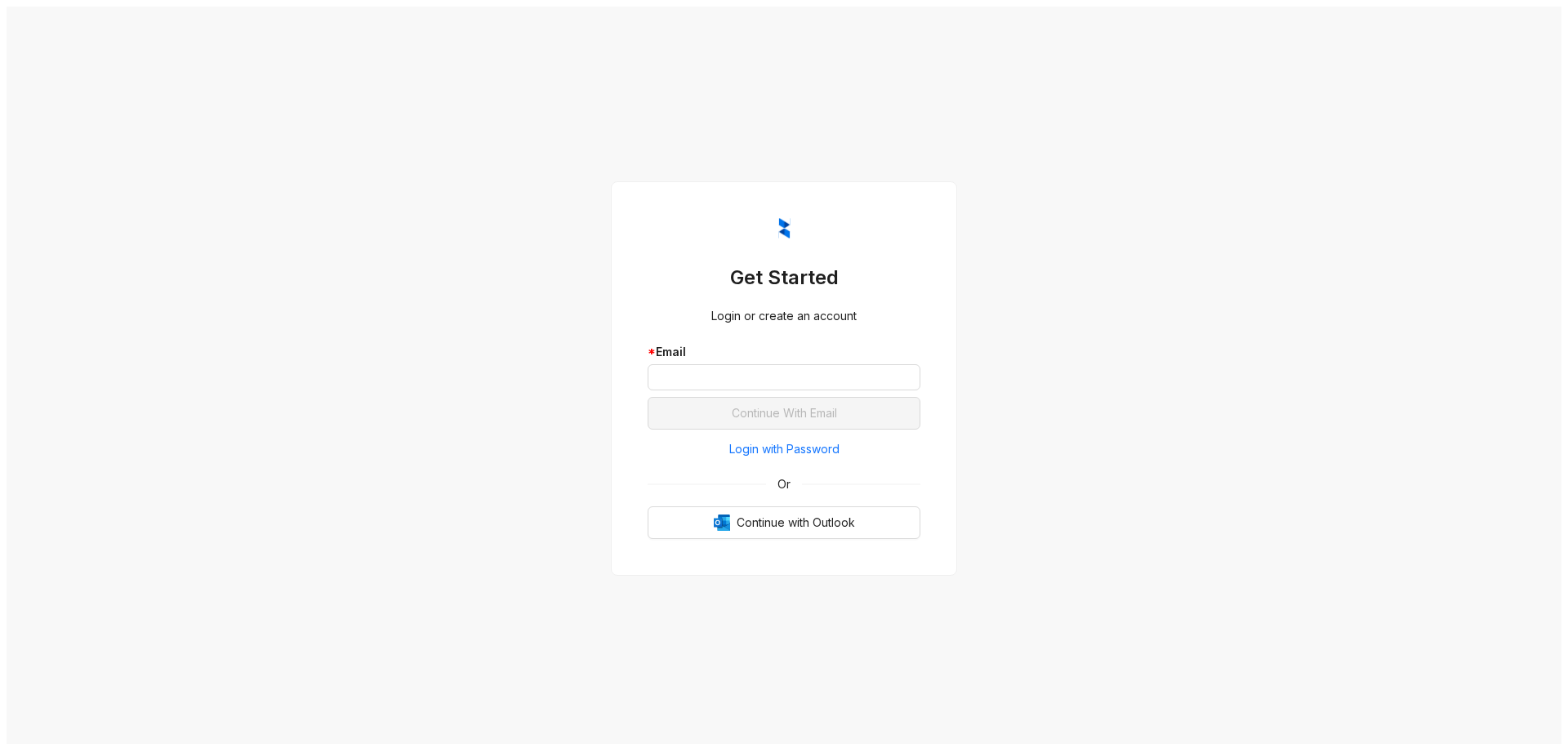scroll, scrollTop: 0, scrollLeft: 0, axis: both 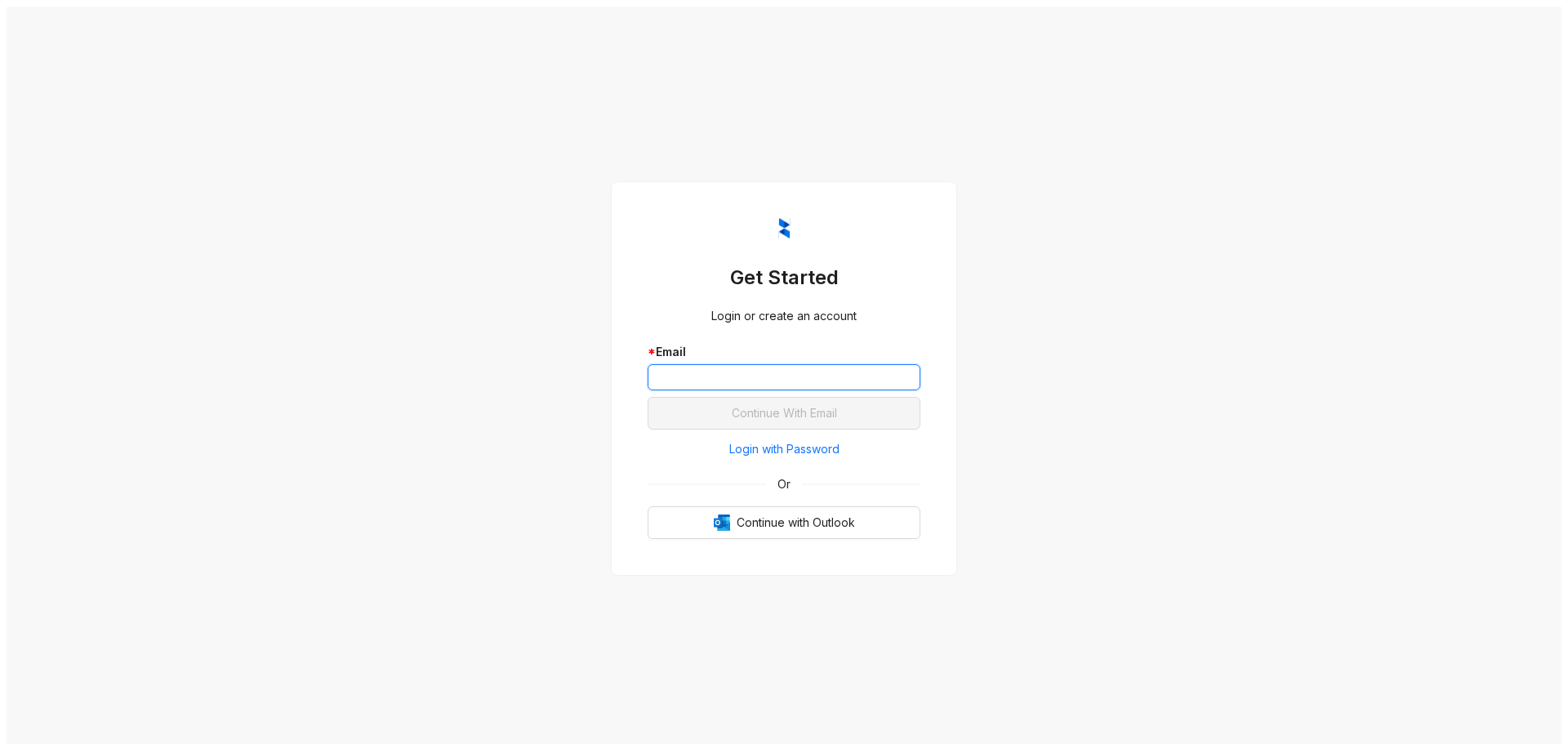 drag, startPoint x: 0, startPoint y: 0, endPoint x: 687, endPoint y: 372, distance: 781.2509 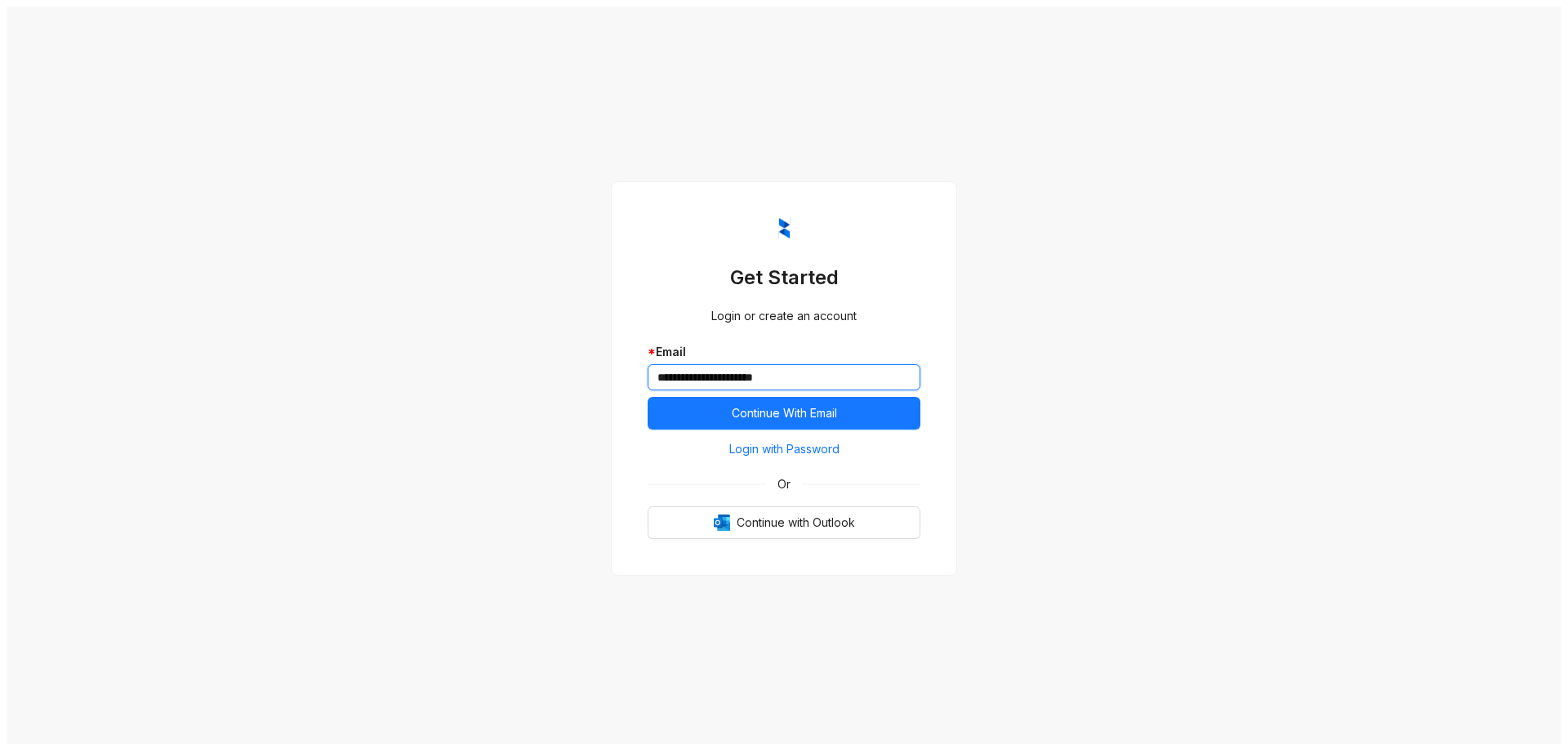 drag, startPoint x: 664, startPoint y: 366, endPoint x: 645, endPoint y: 363, distance: 19.235384 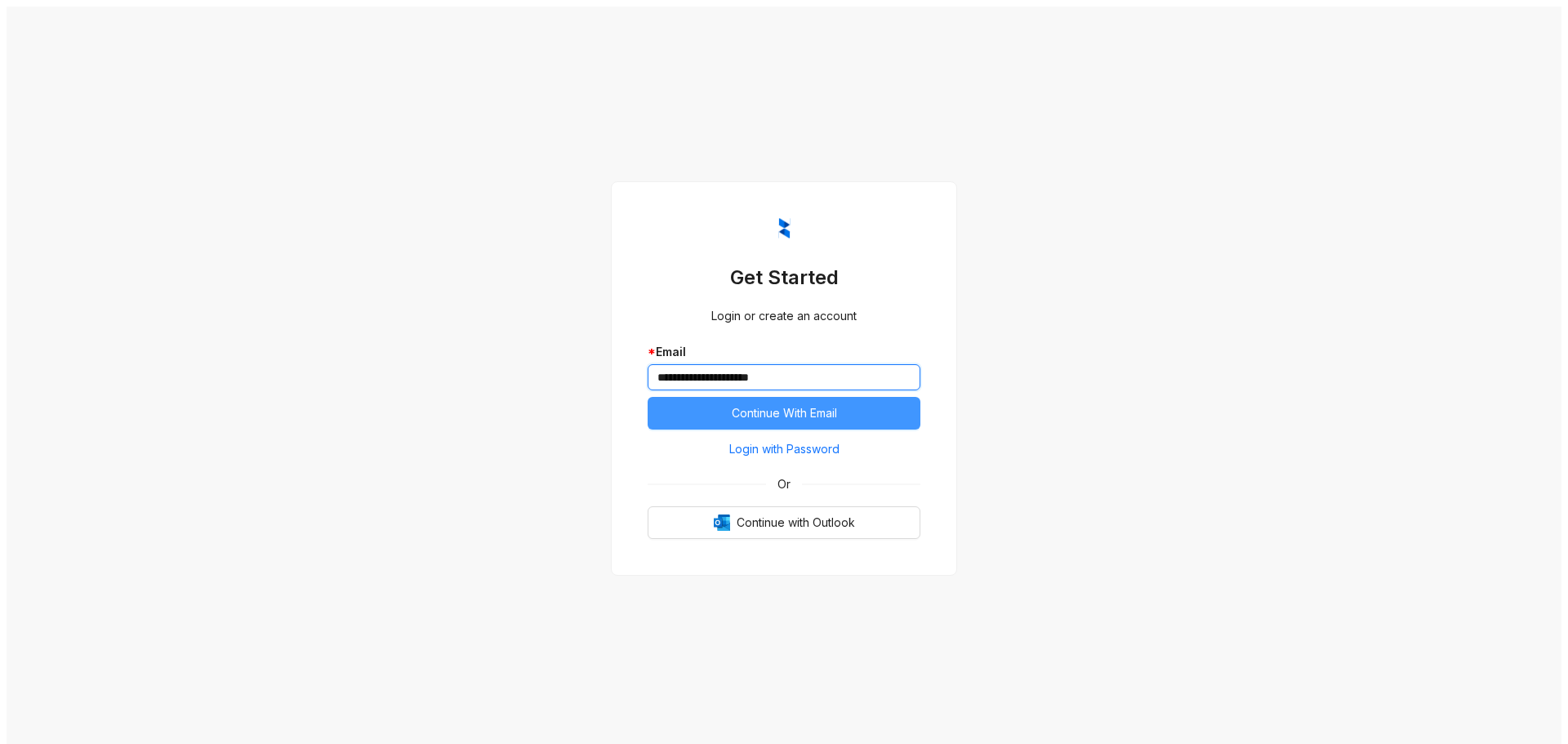 type on "**********" 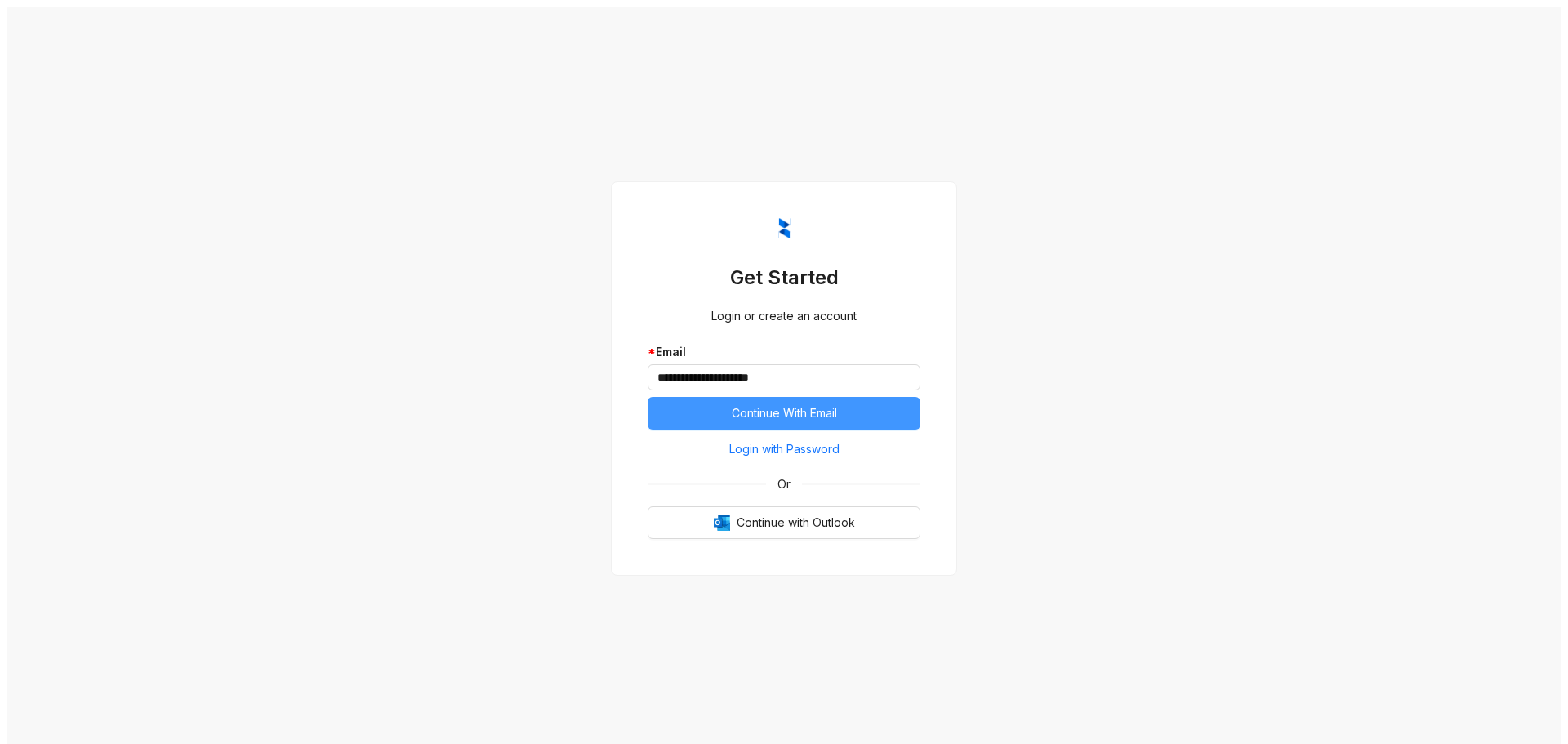 click on "Continue With Email" at bounding box center (784, 413) 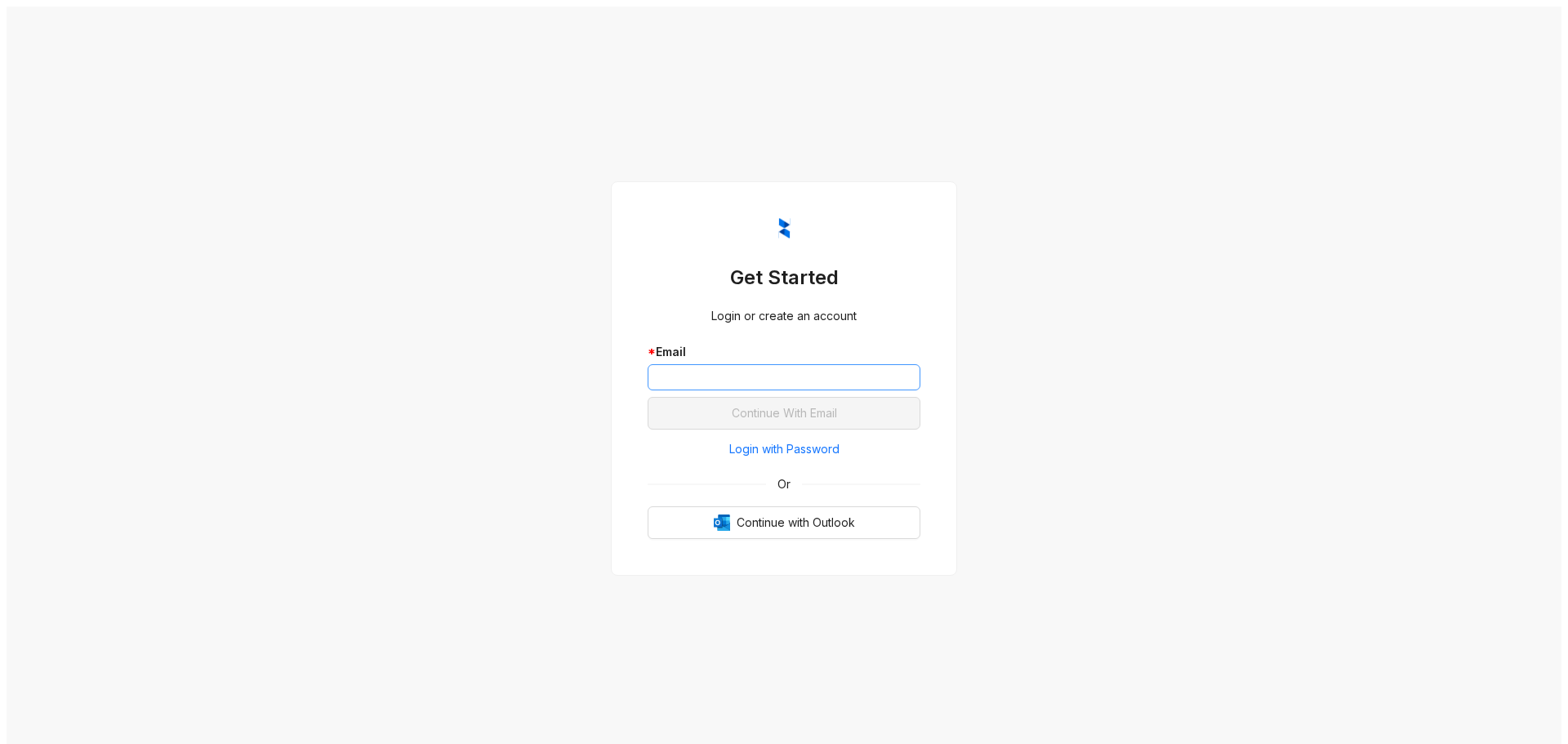 scroll, scrollTop: 0, scrollLeft: 0, axis: both 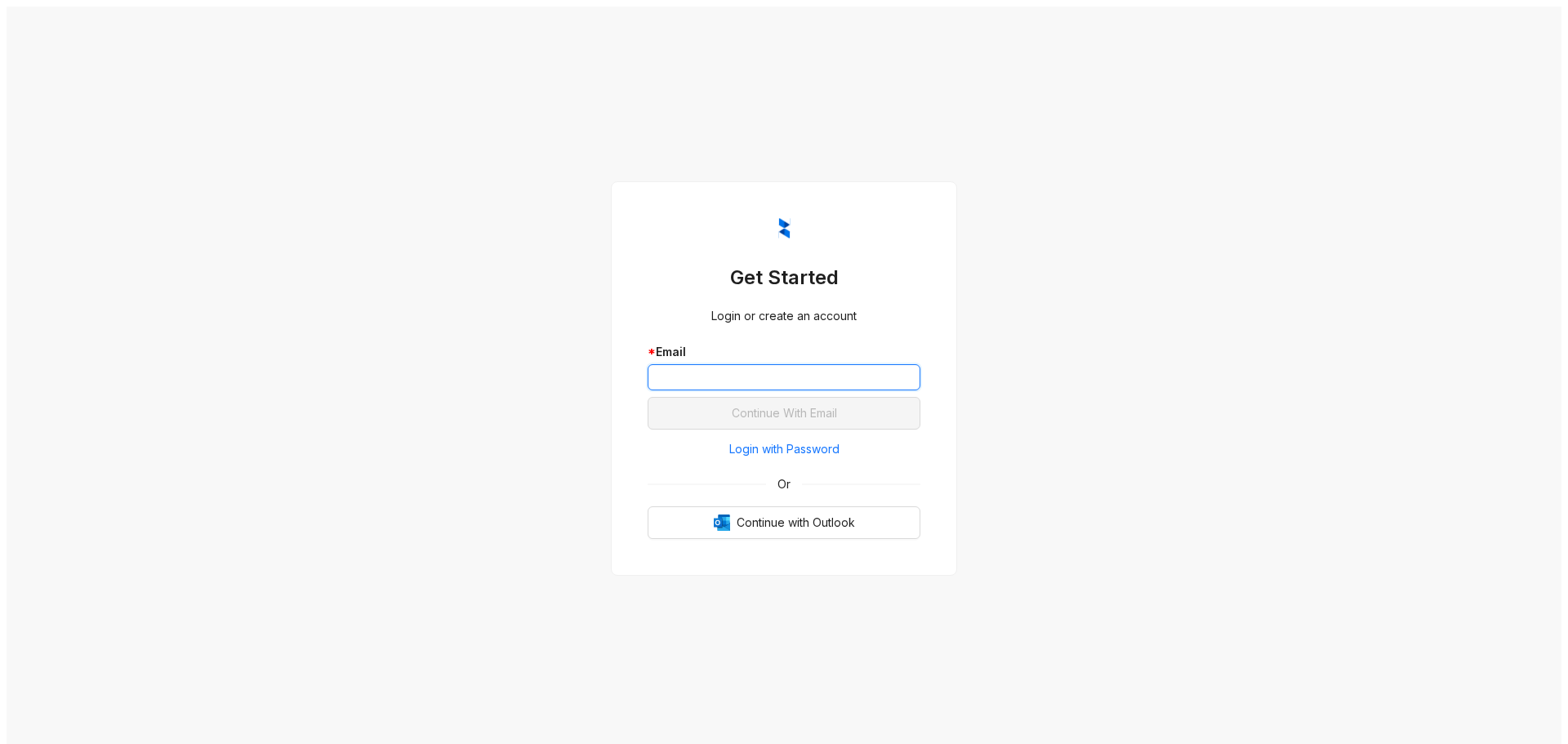 click at bounding box center (784, 377) 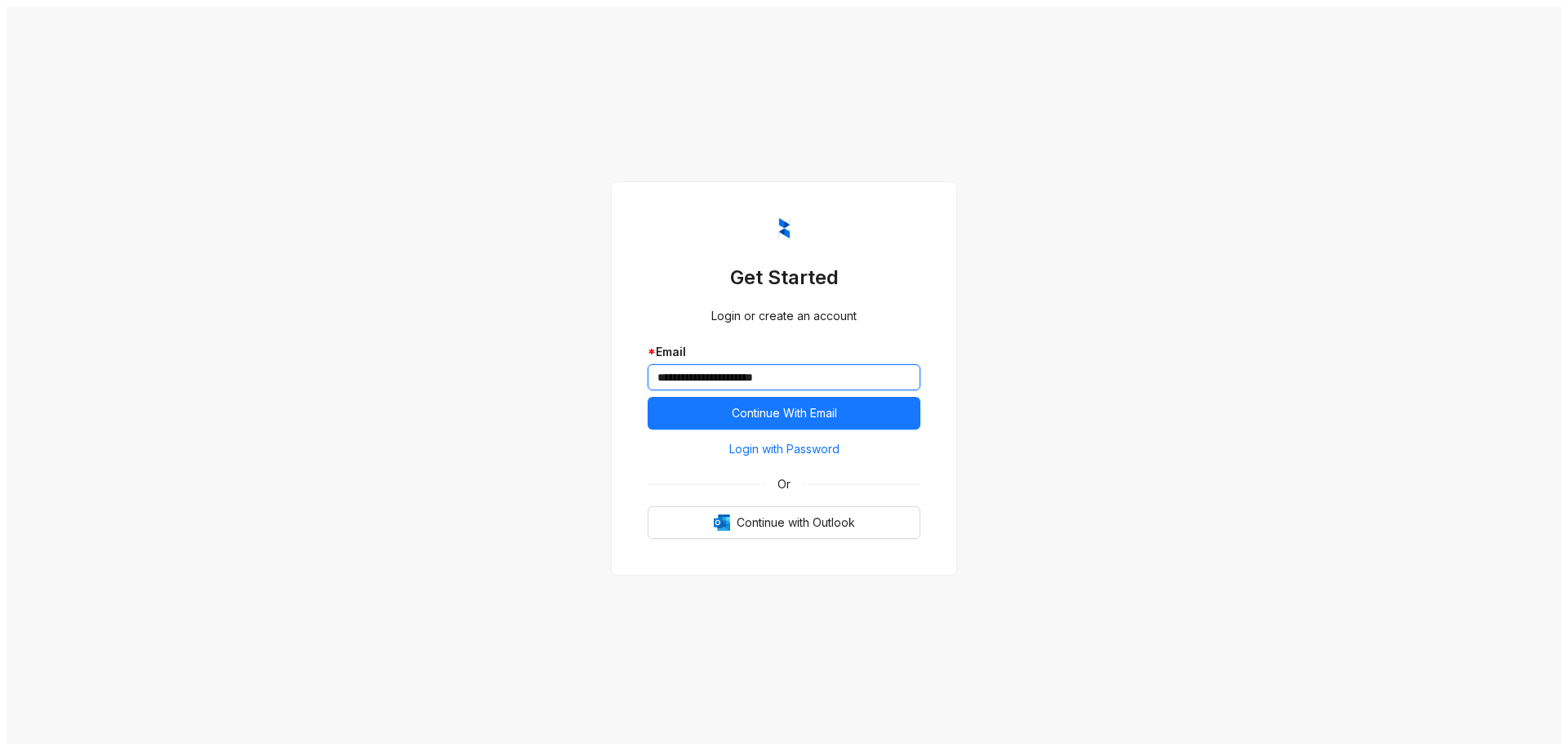 click on "**********" at bounding box center (784, 377) 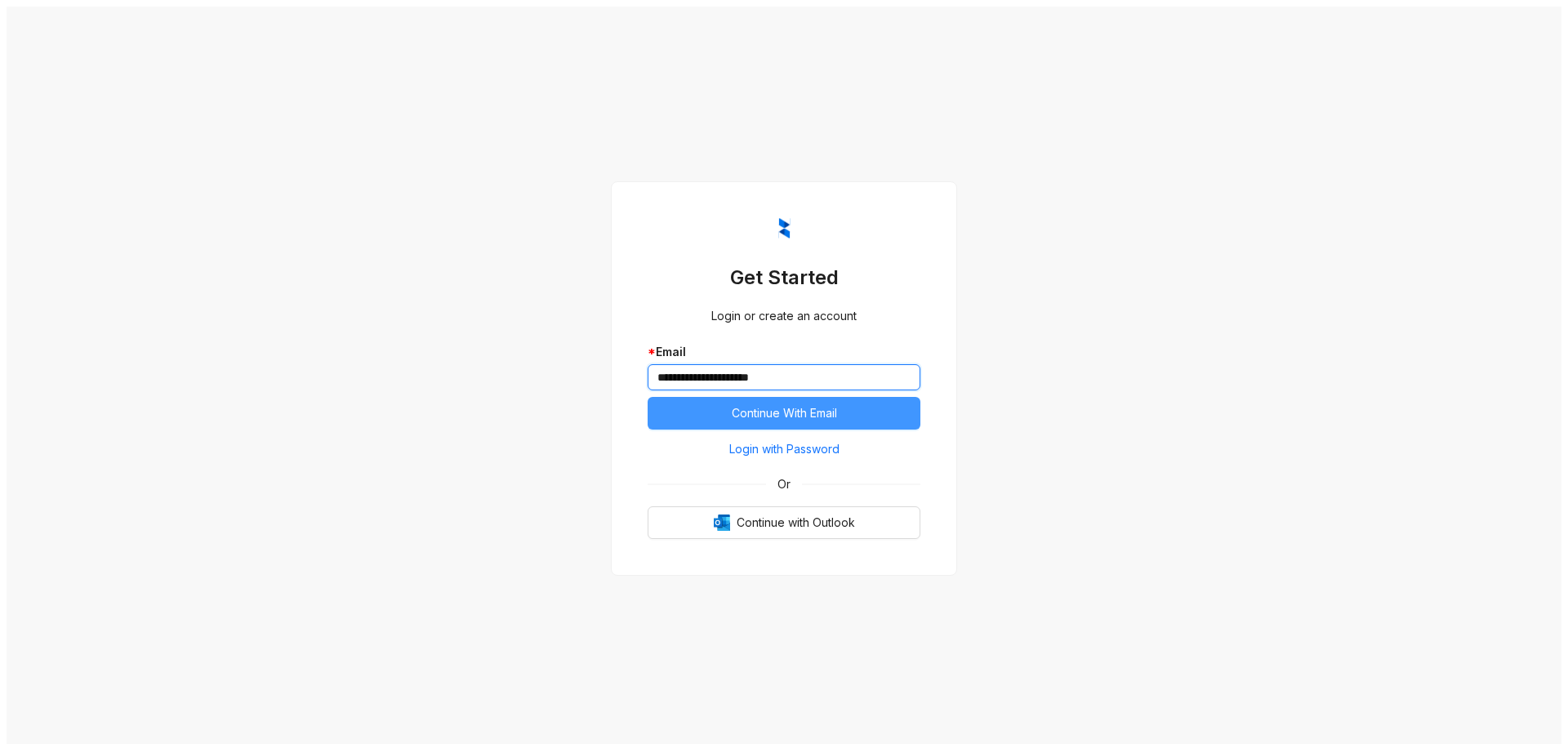 type on "**********" 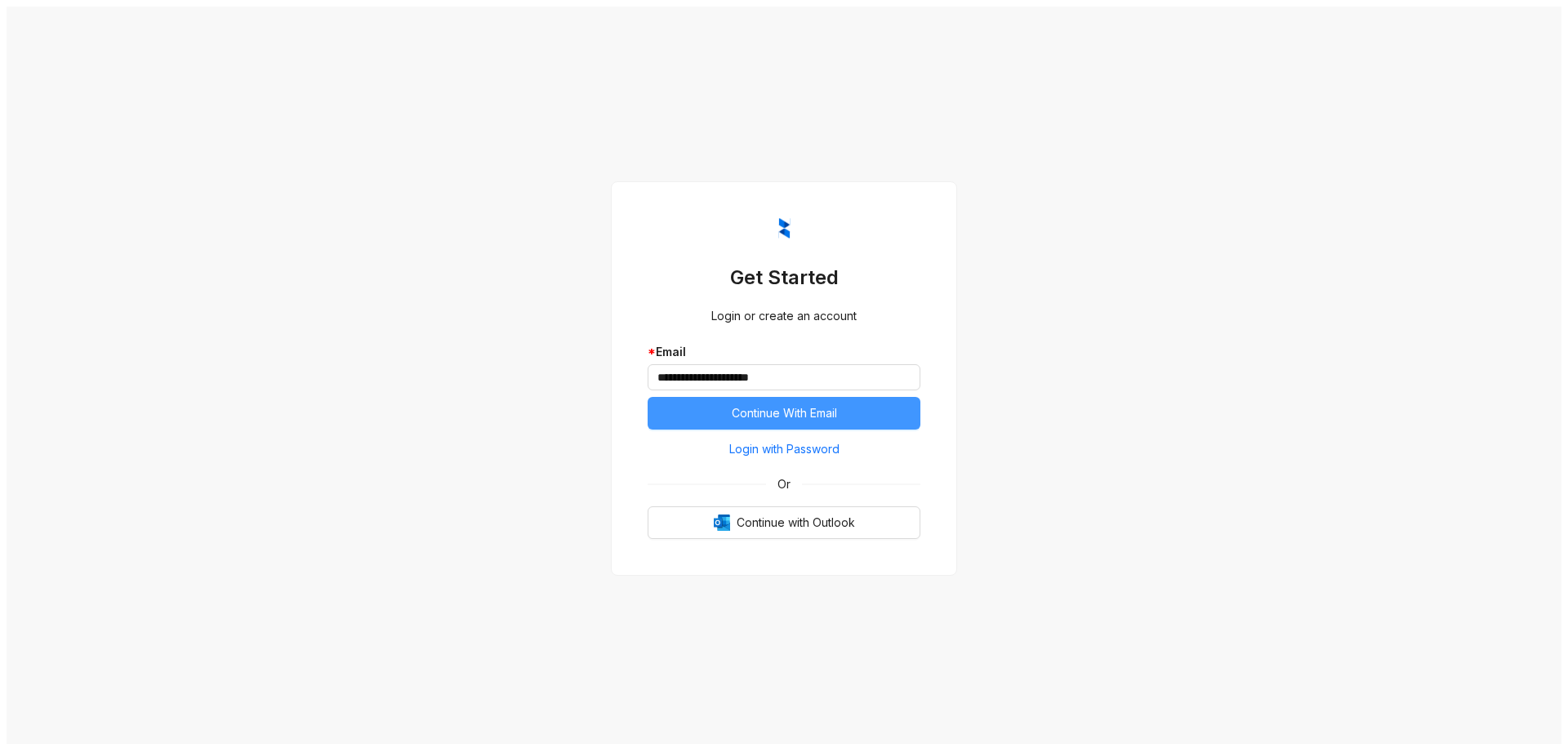 click on "Continue With Email" at bounding box center [784, 413] 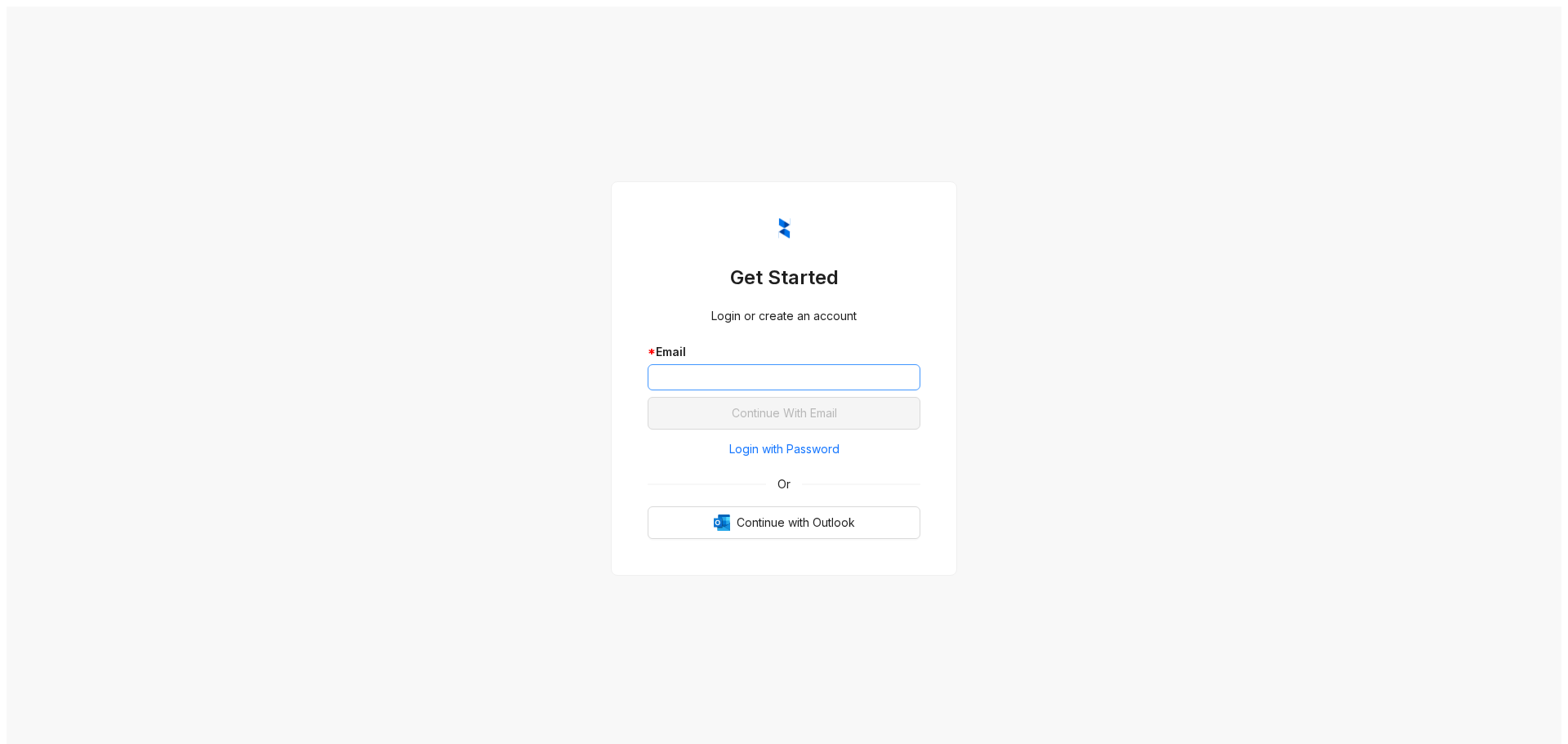 scroll, scrollTop: 0, scrollLeft: 0, axis: both 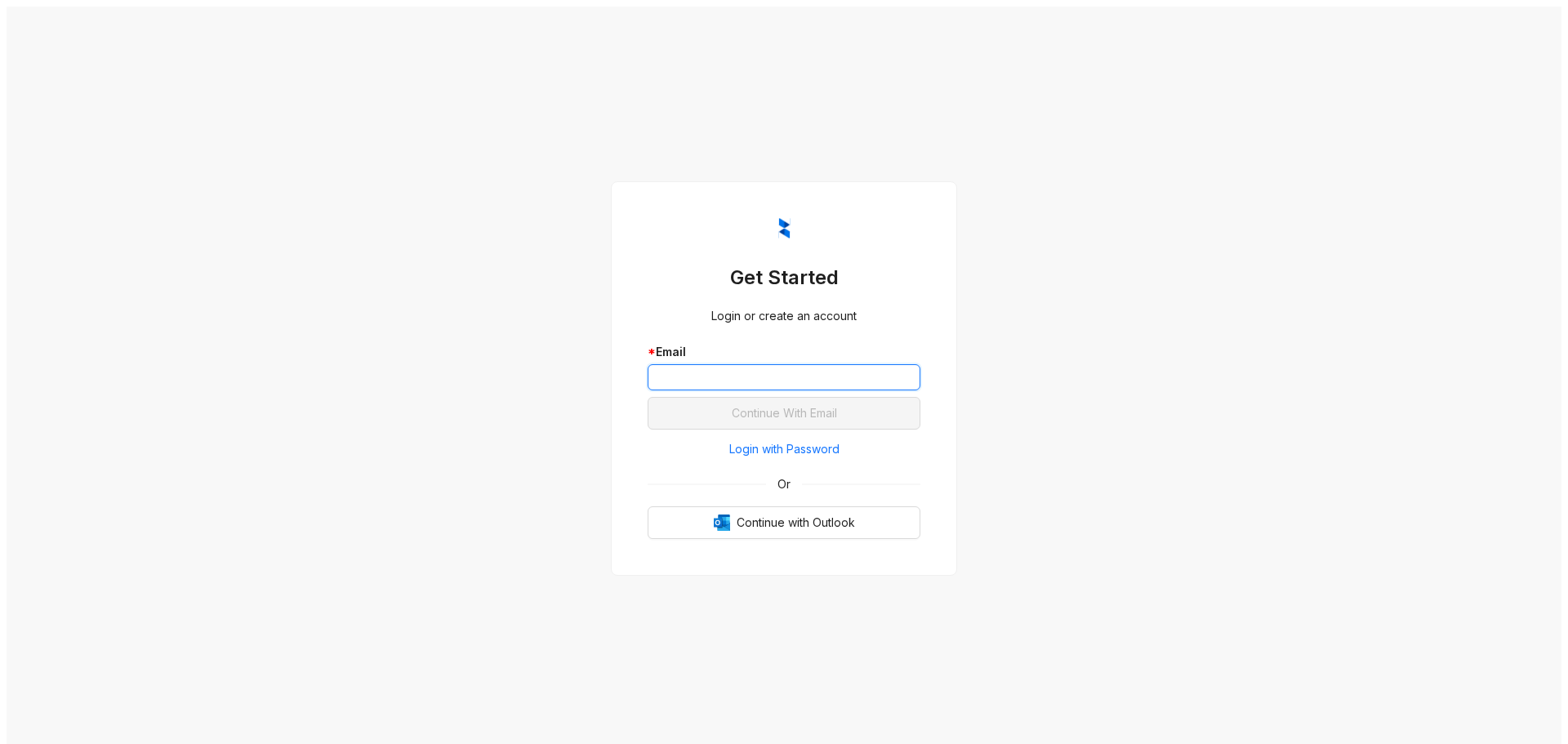 paste on "**********" 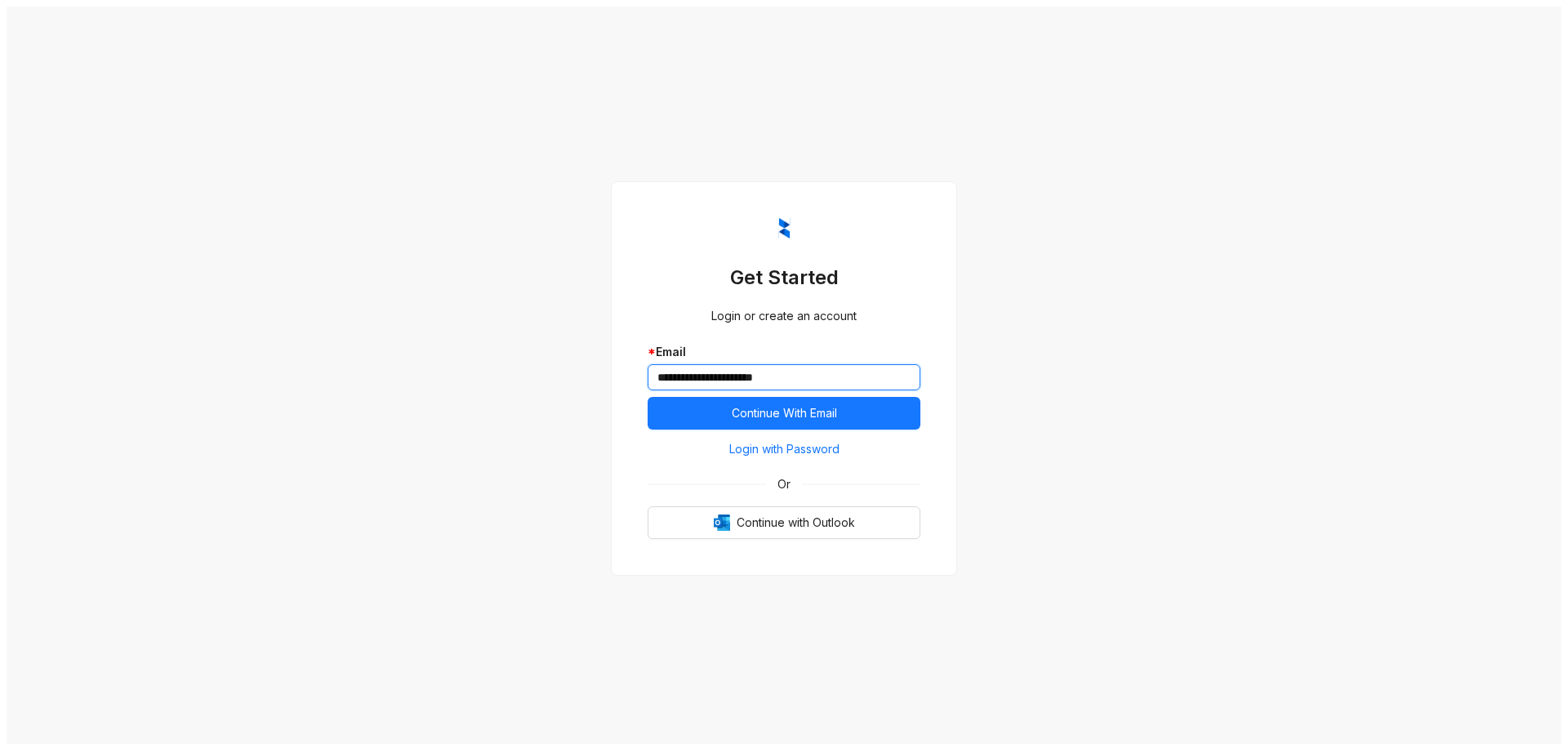 drag, startPoint x: 666, startPoint y: 373, endPoint x: 650, endPoint y: 368, distance: 16.763055 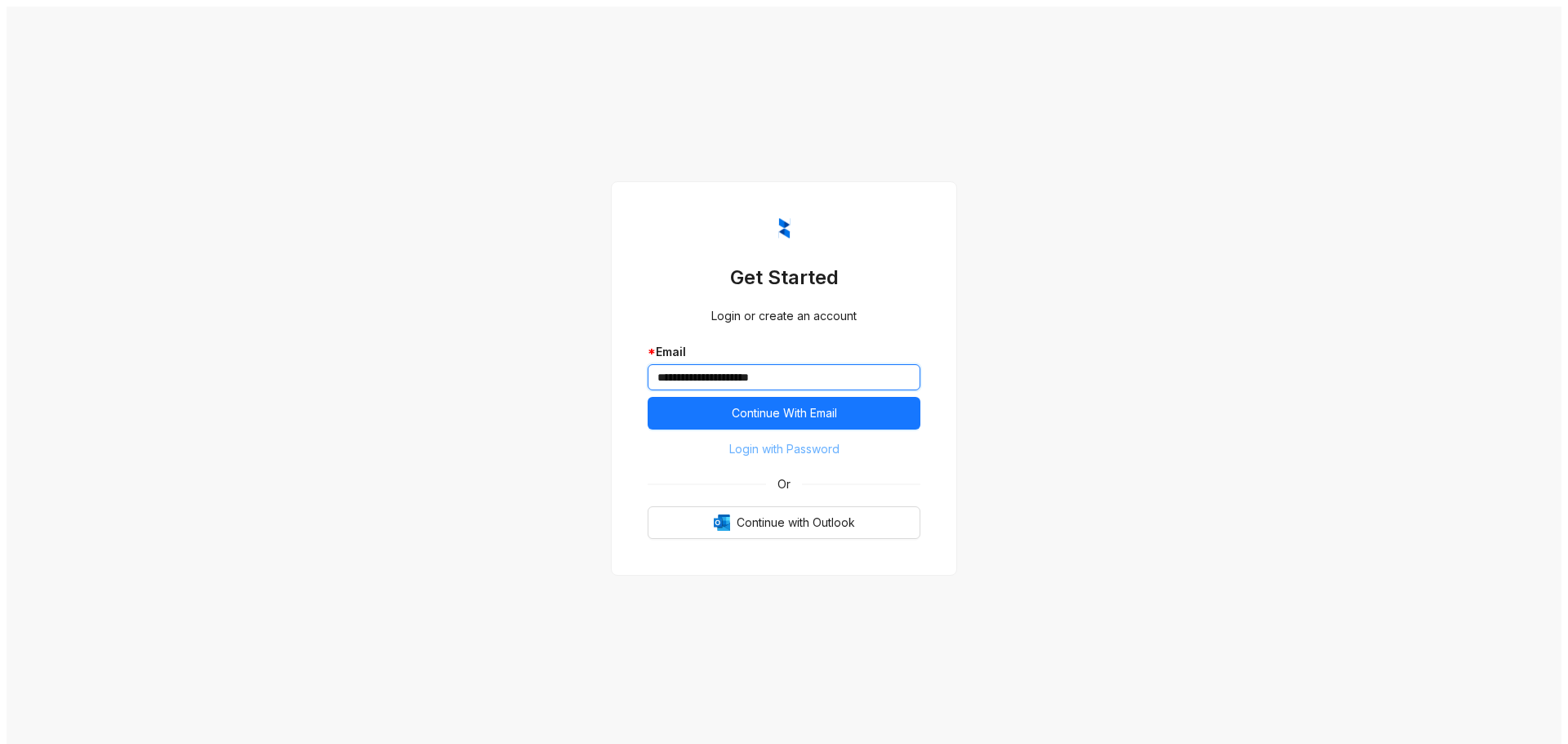 type on "**********" 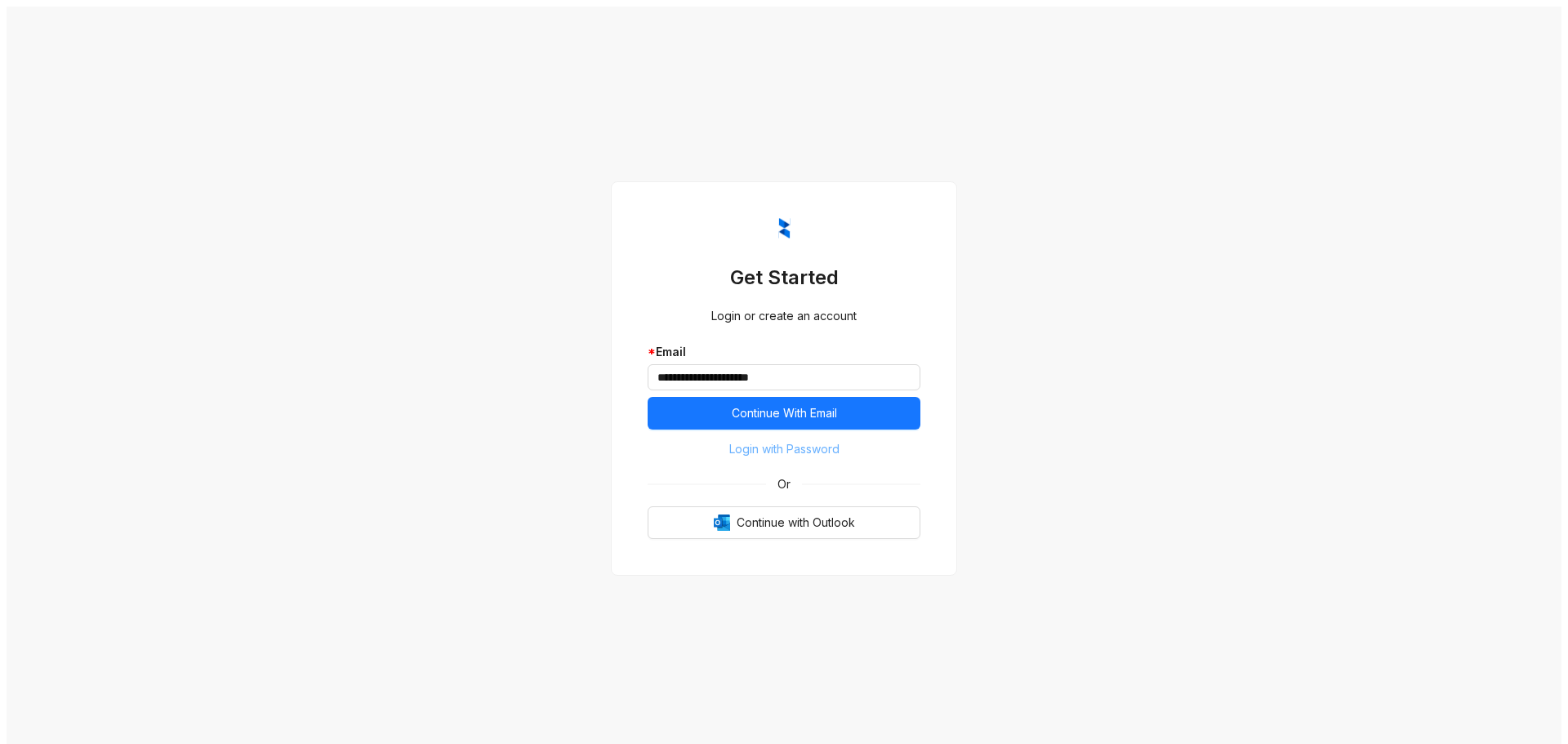 click on "Login with Password" at bounding box center (784, 449) 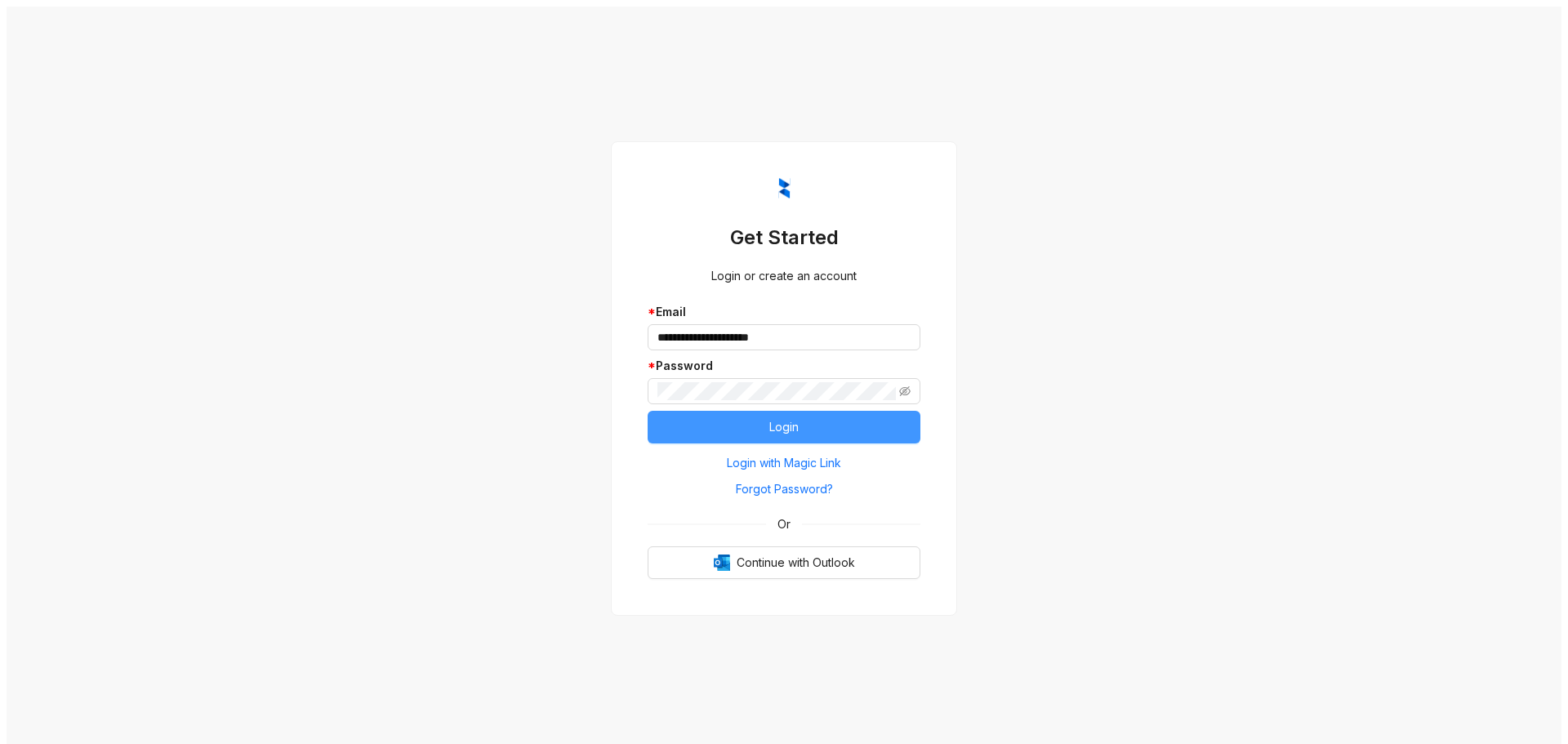 click on "Login" at bounding box center [784, 427] 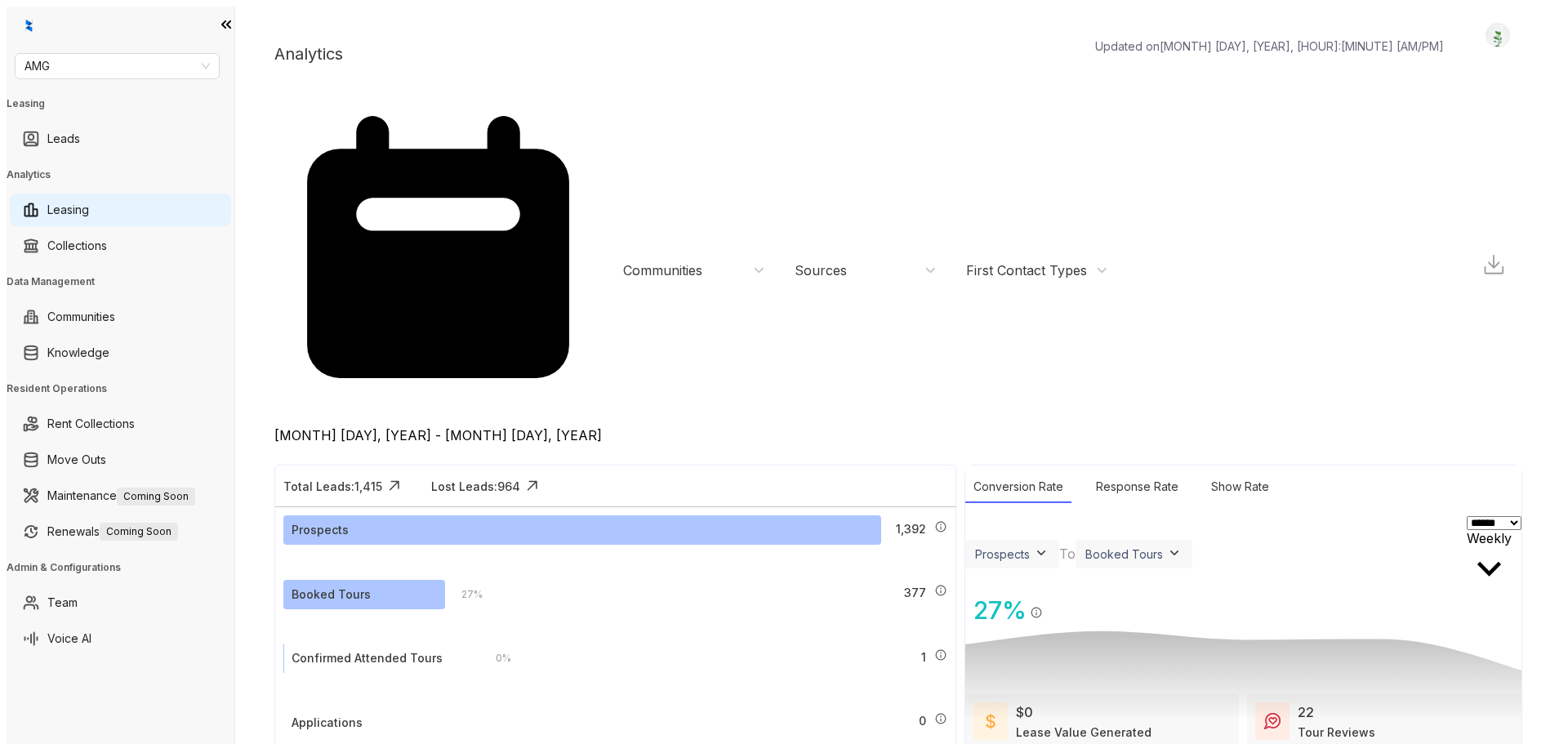 scroll, scrollTop: 0, scrollLeft: 0, axis: both 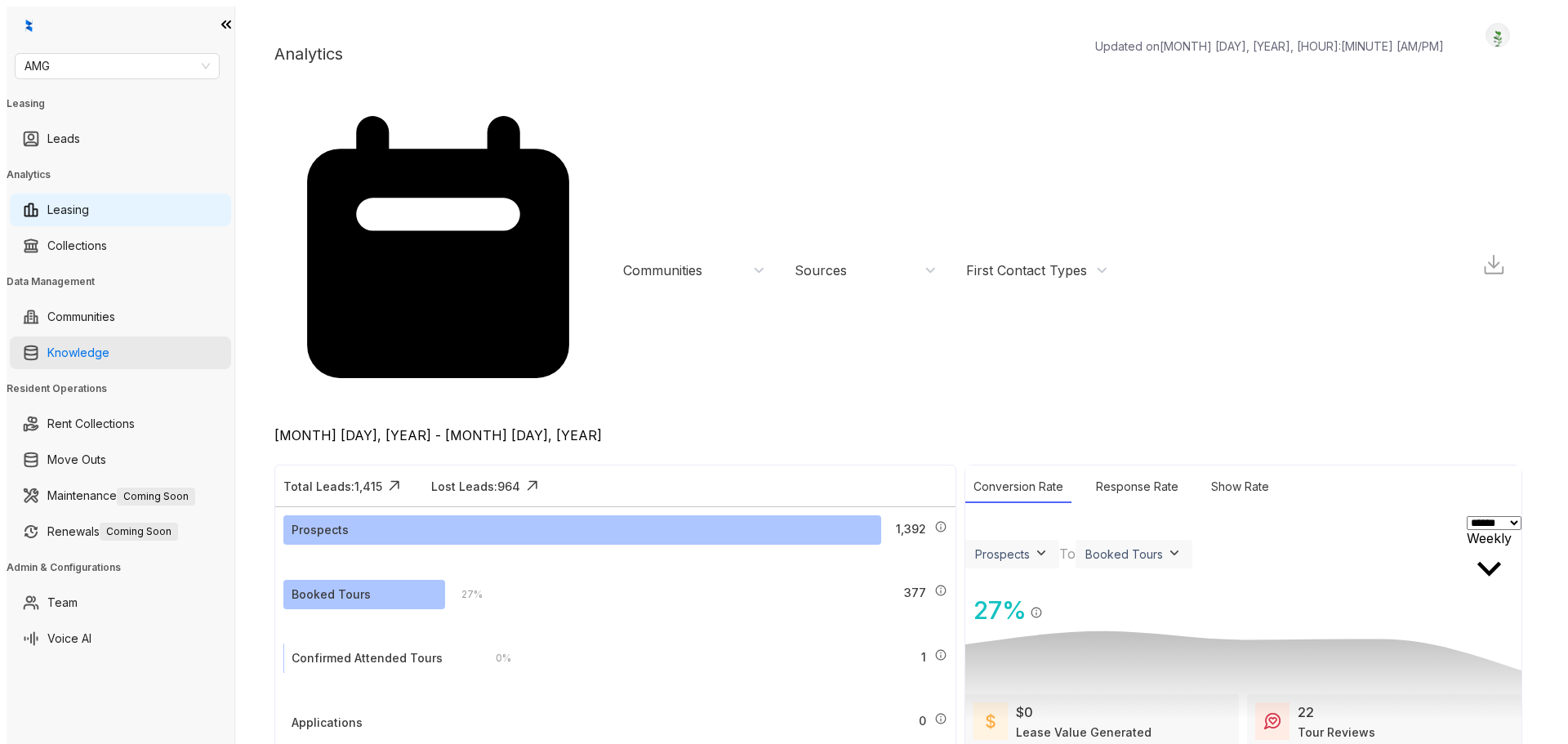 click on "Knowledge" at bounding box center (78, 353) 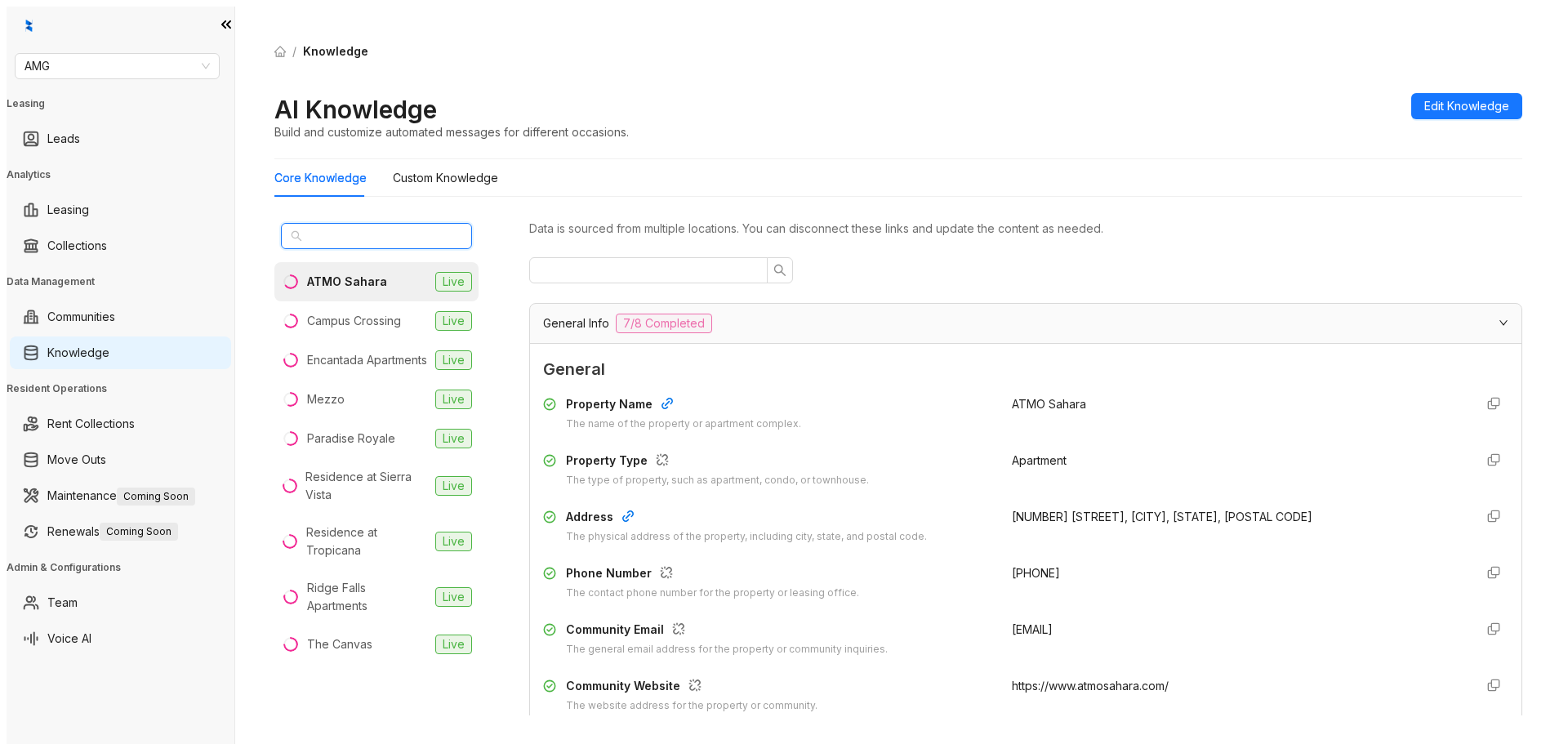 click at bounding box center (377, 236) 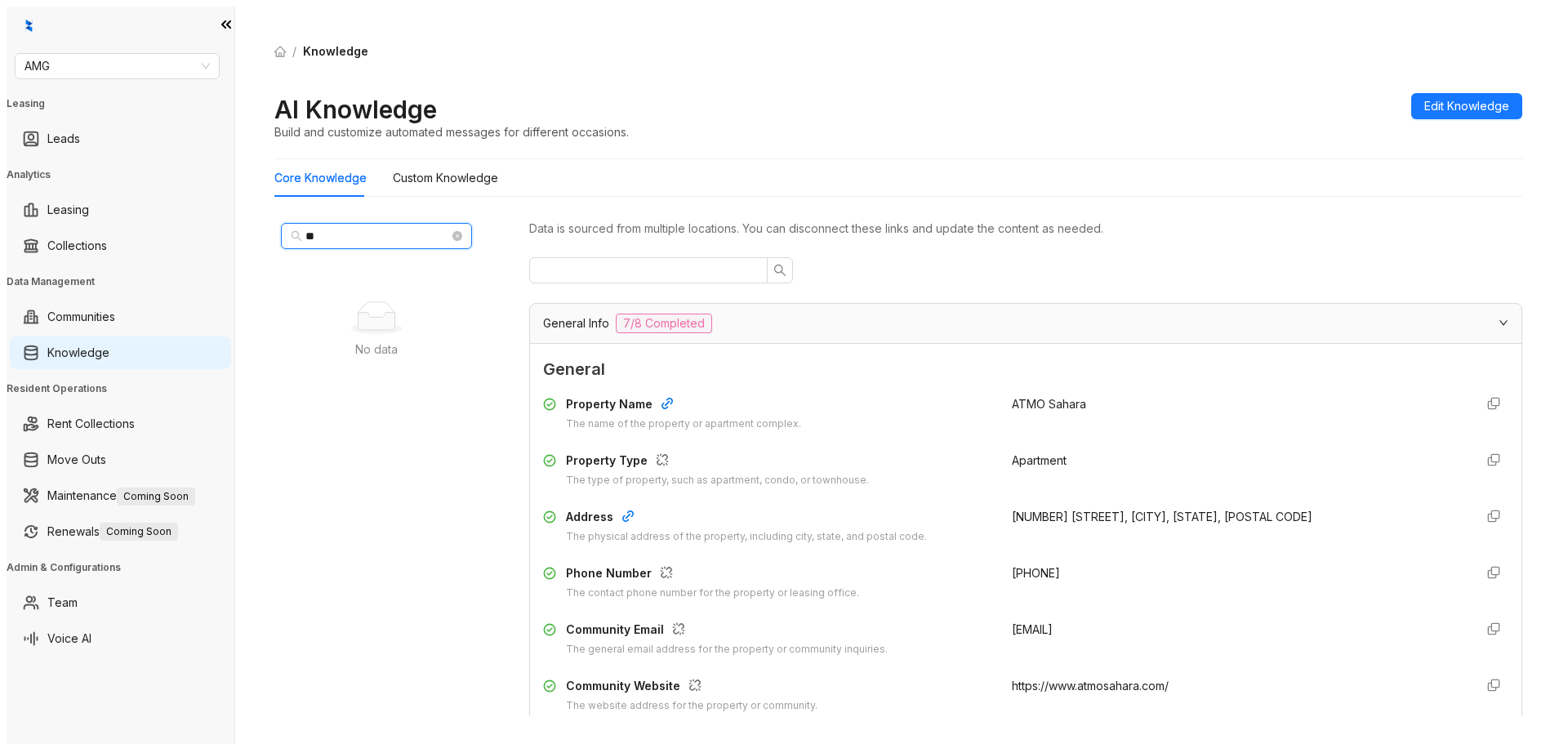 click at bounding box center [457, 236] 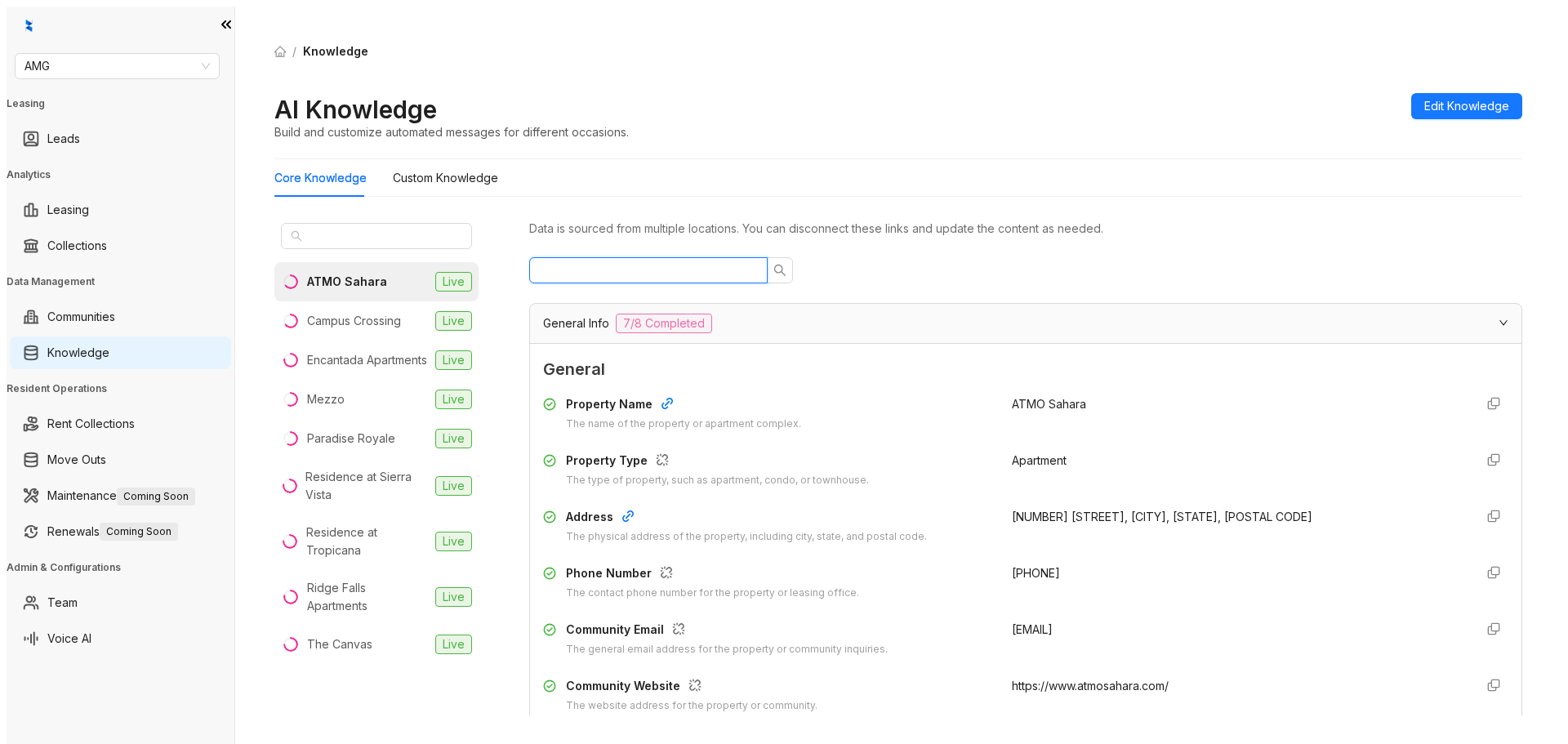 click at bounding box center [642, 270] 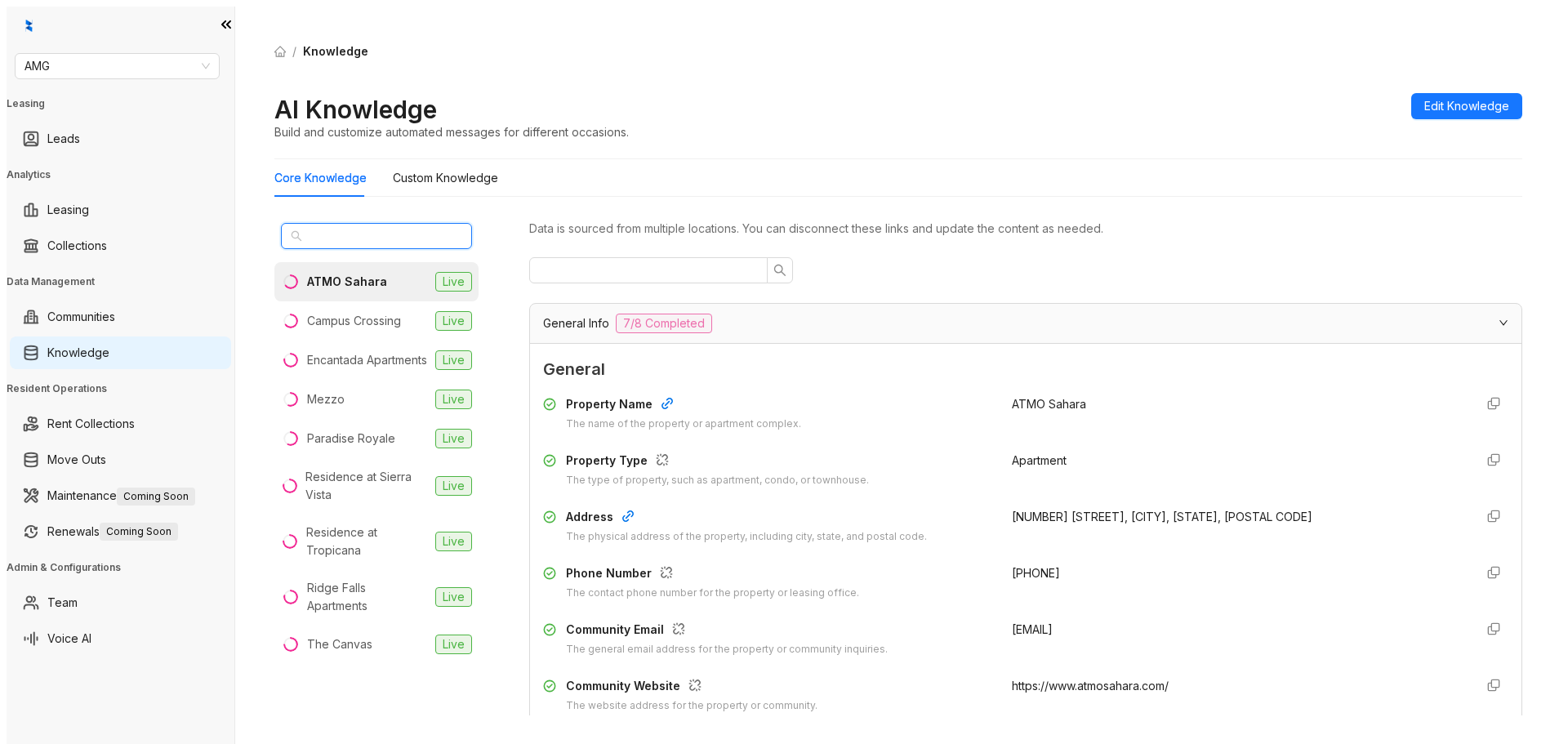 click at bounding box center [377, 236] 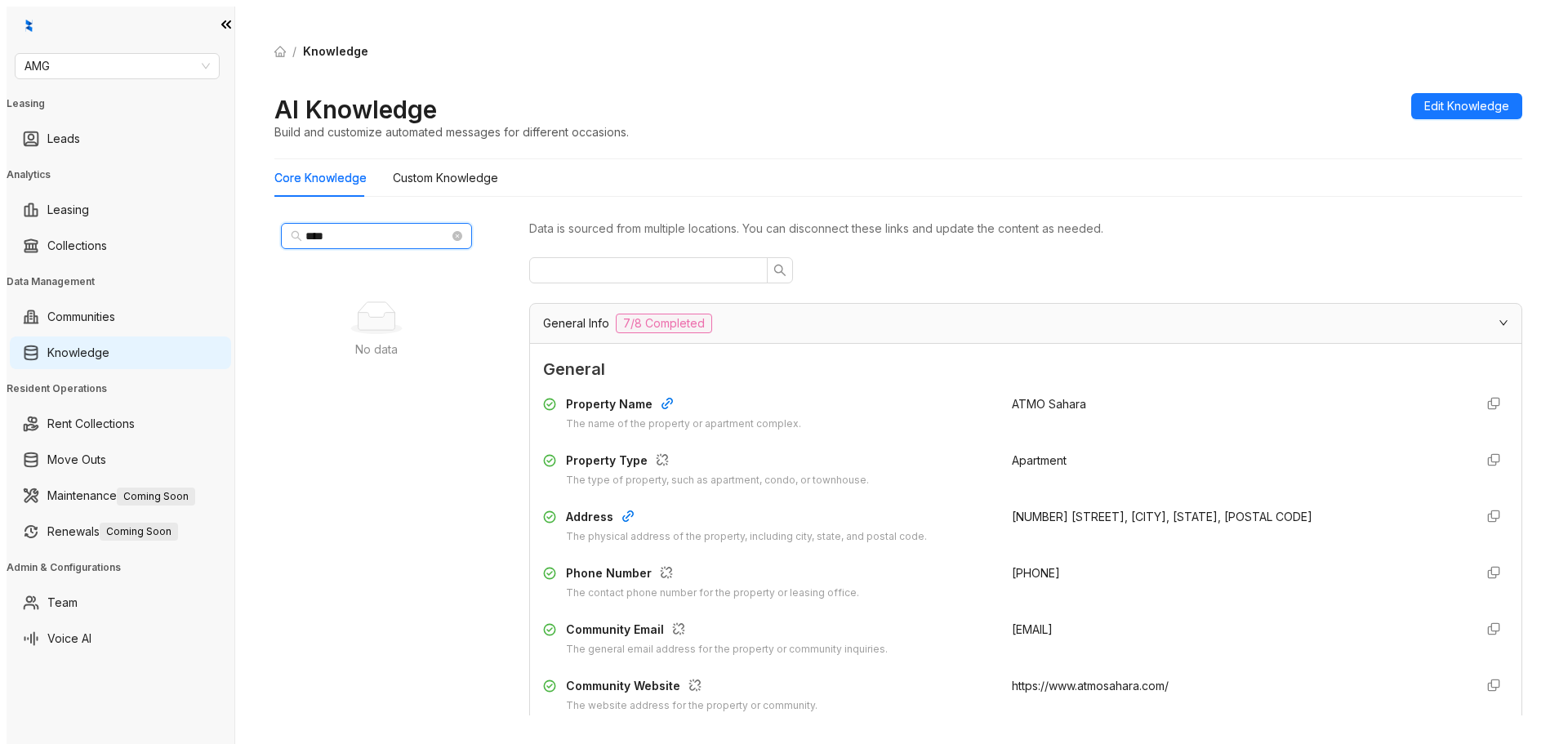 type on "****" 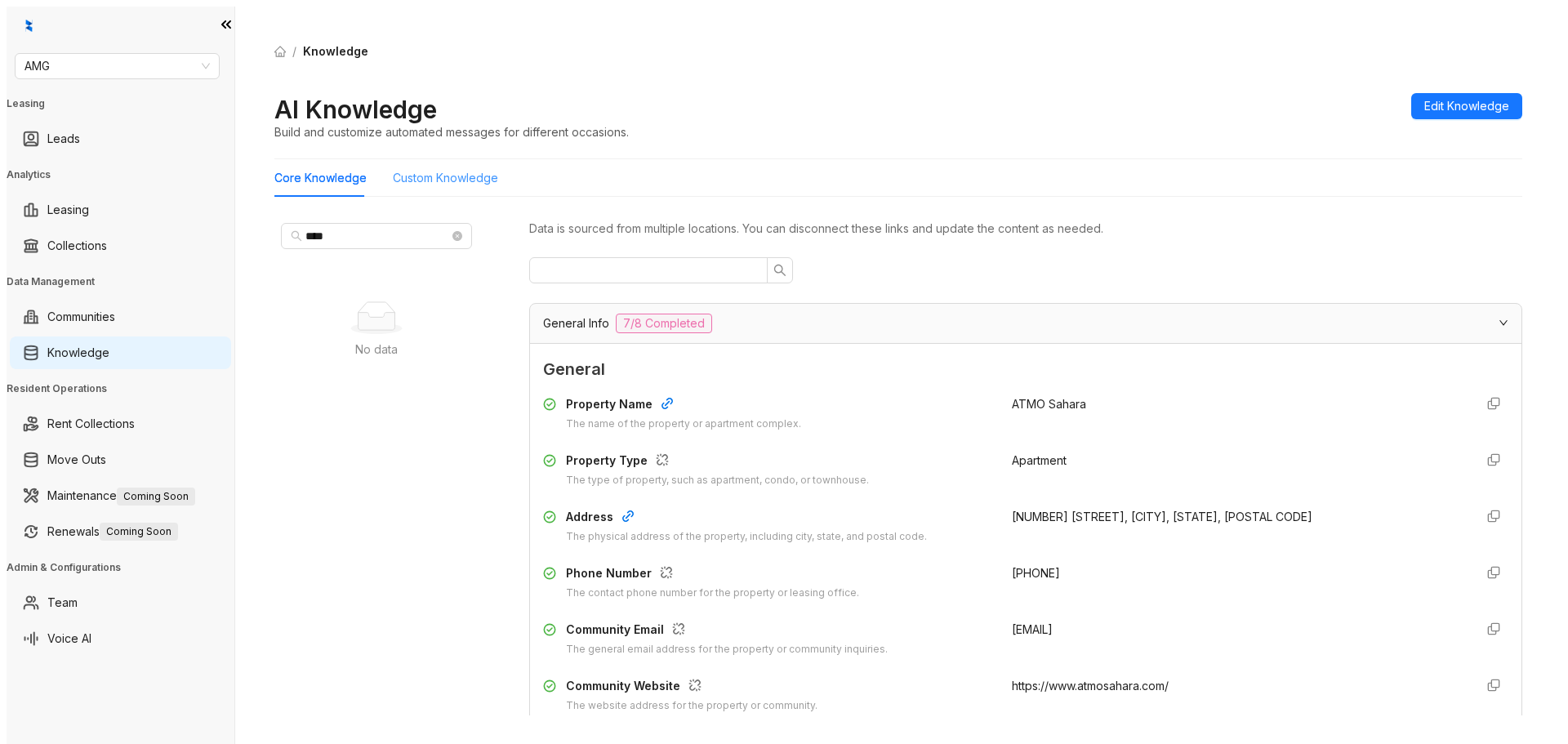 click on "Custom Knowledge" at bounding box center [445, 178] 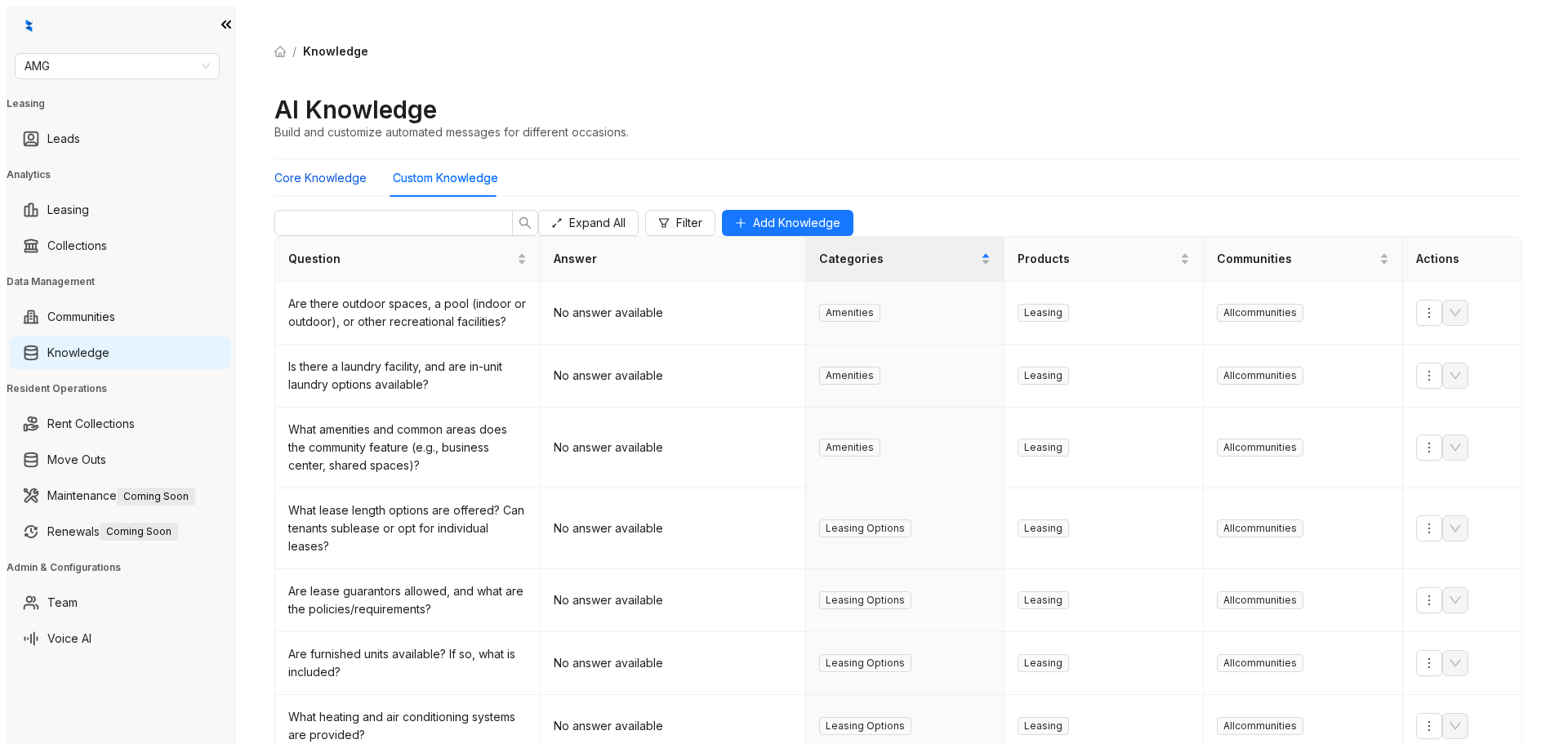 click on "Core Knowledge" at bounding box center (320, 178) 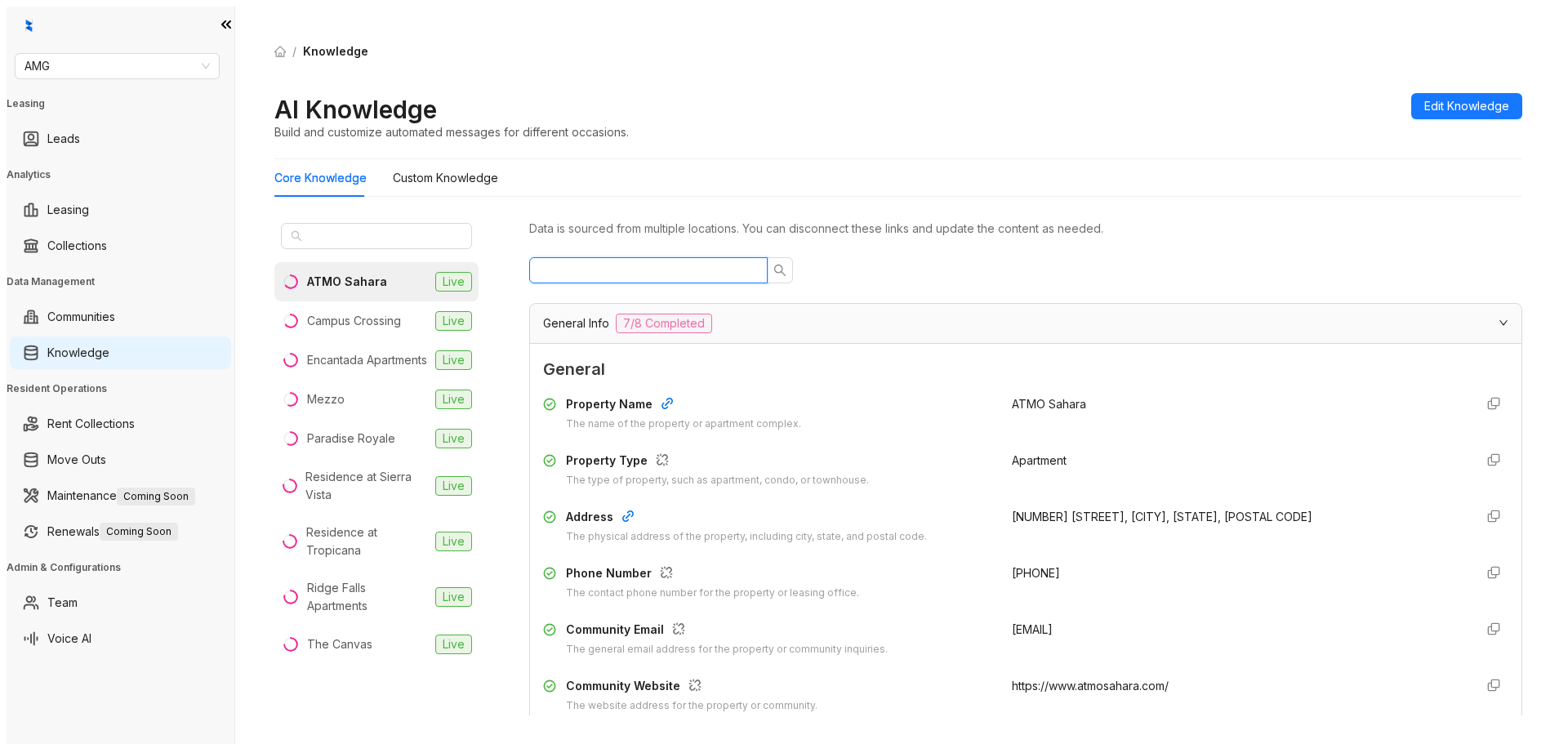 click at bounding box center (642, 270) 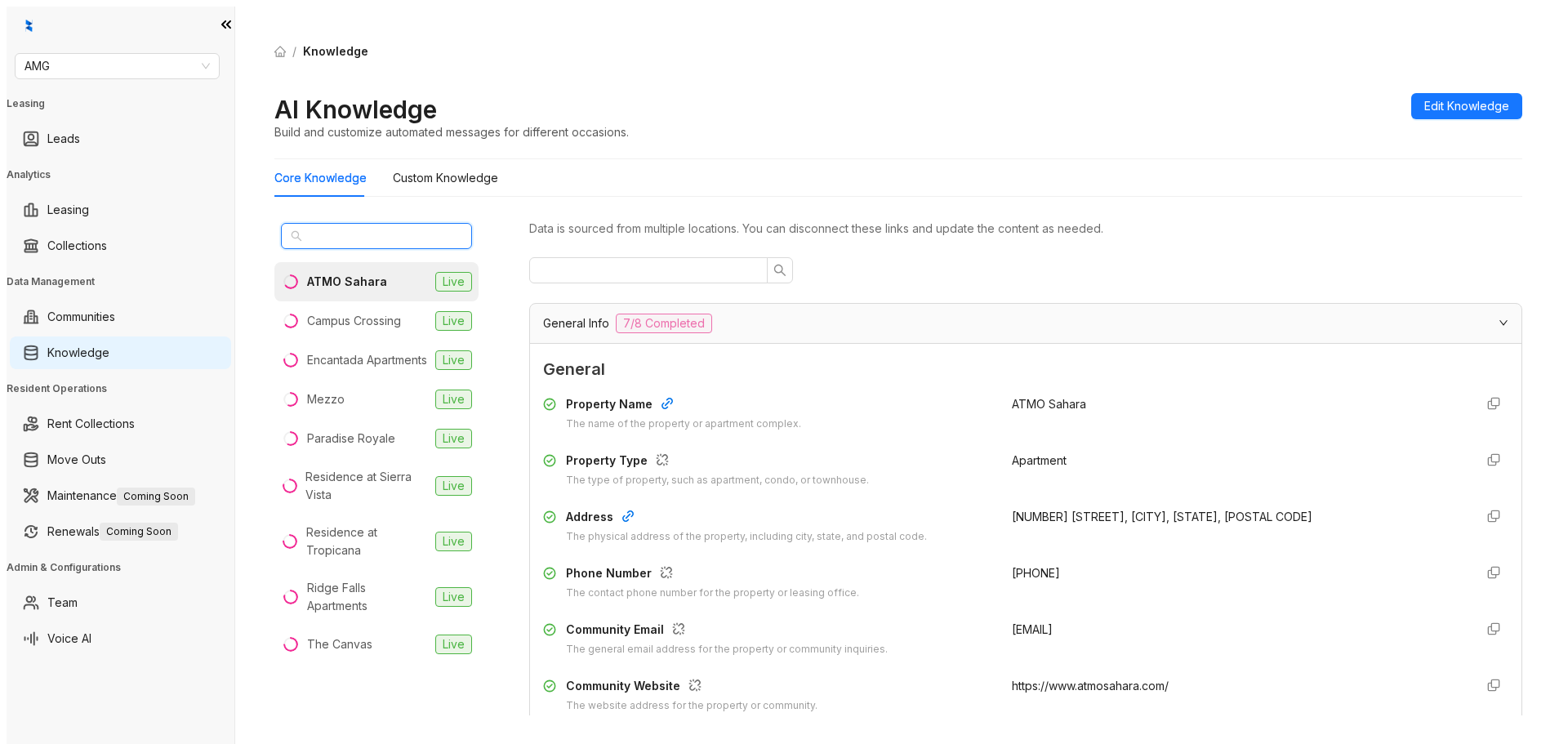 click at bounding box center (377, 236) 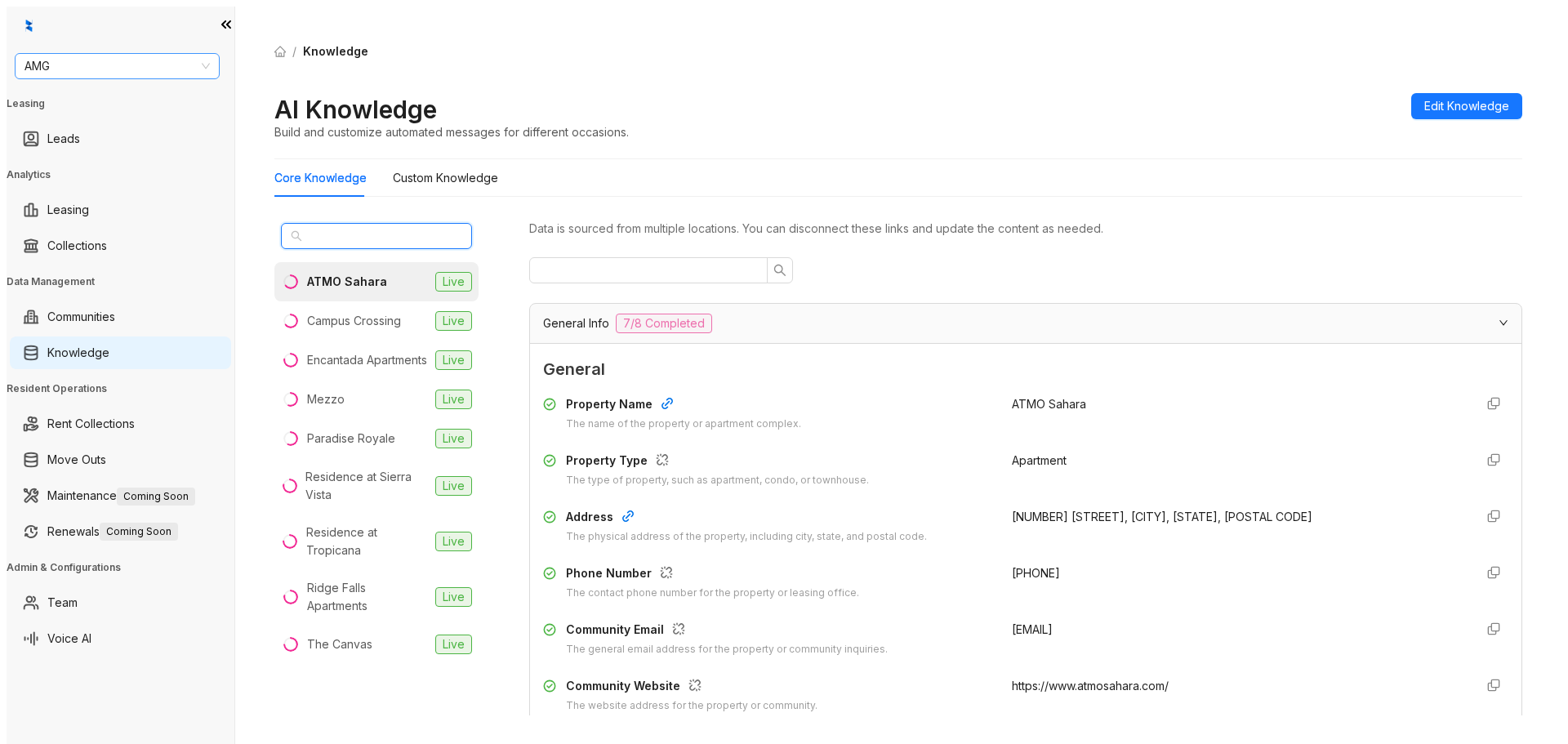 click on "AMG" at bounding box center (117, 66) 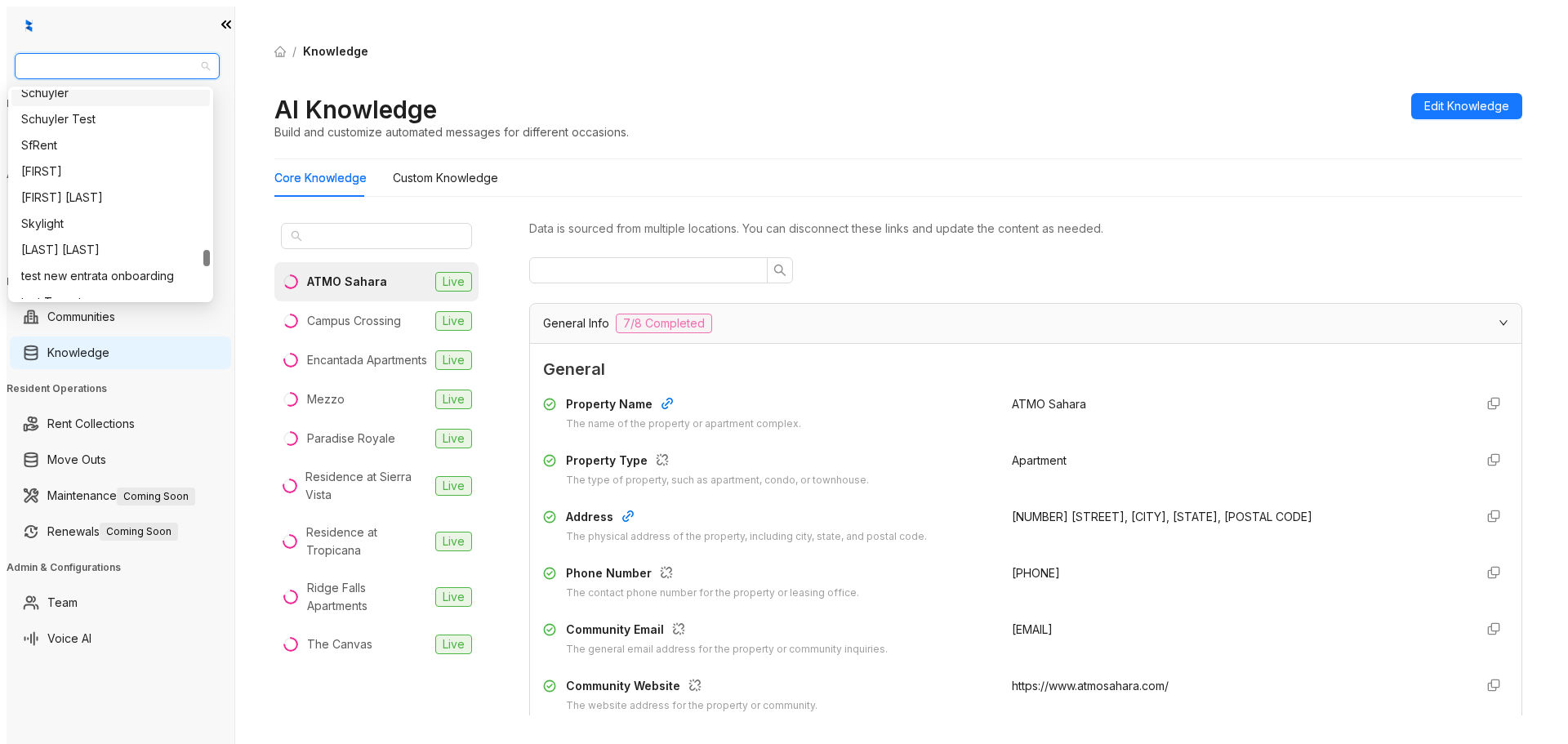 scroll, scrollTop: 2185, scrollLeft: 0, axis: vertical 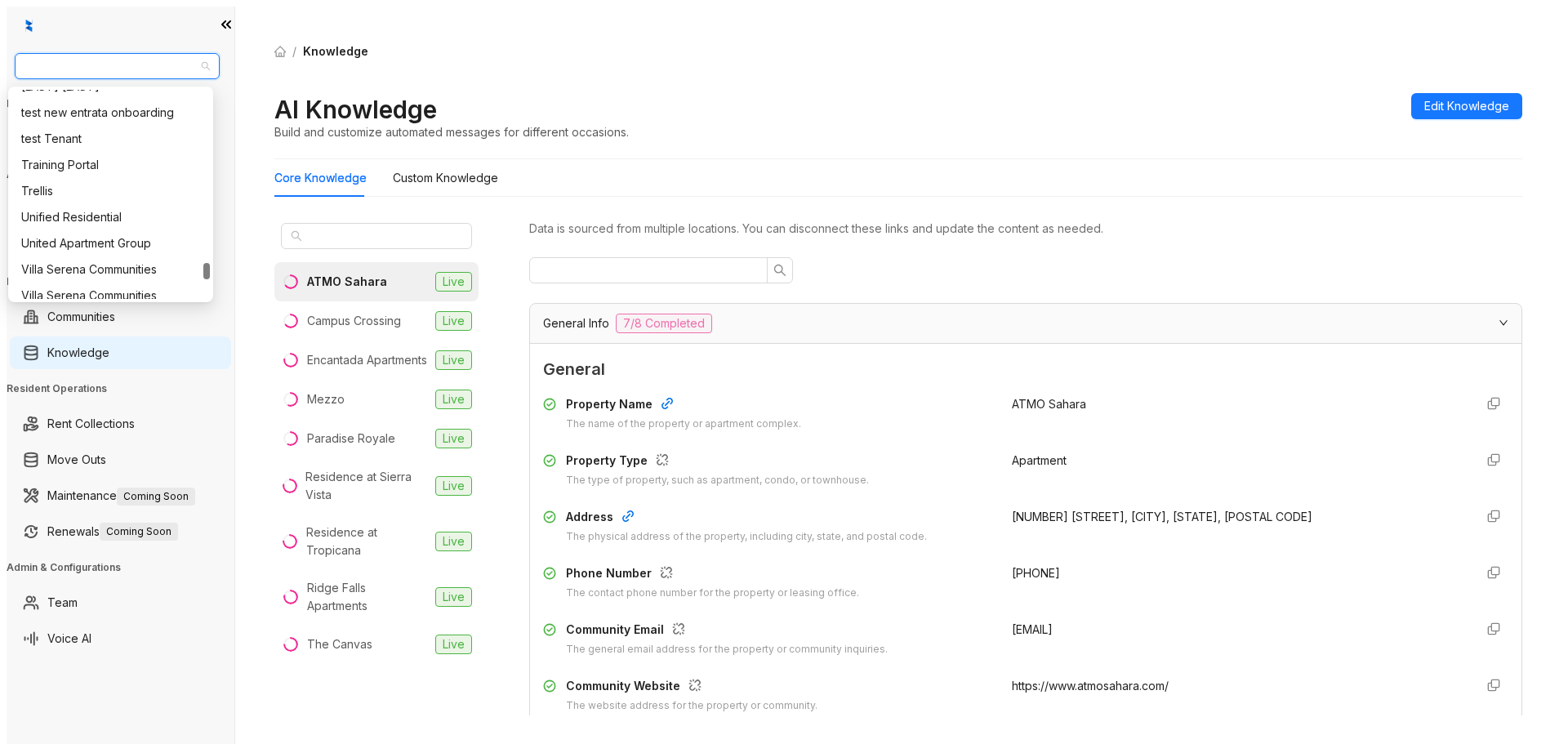 click on "United Apartment Group" at bounding box center [110, 87] 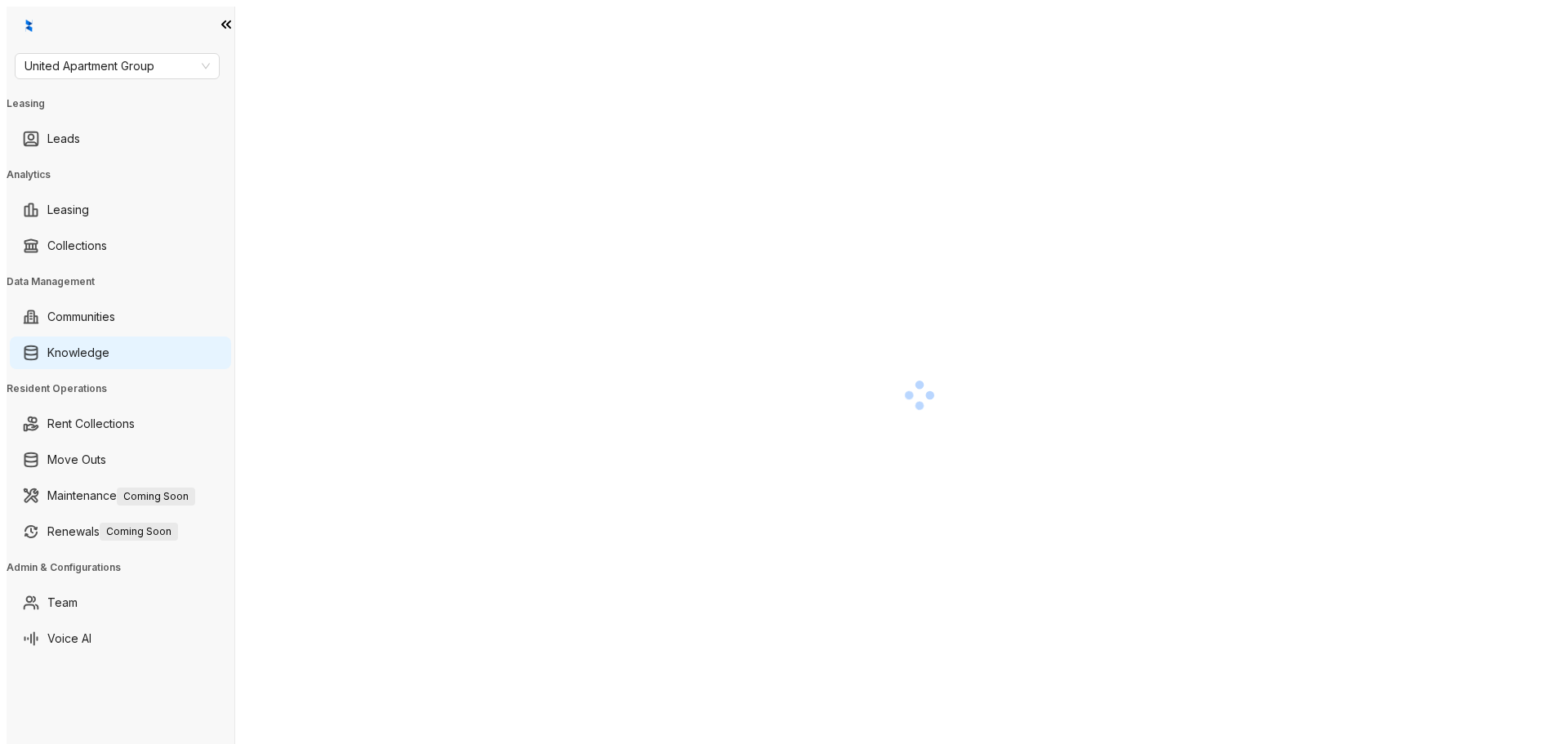 scroll, scrollTop: 0, scrollLeft: 0, axis: both 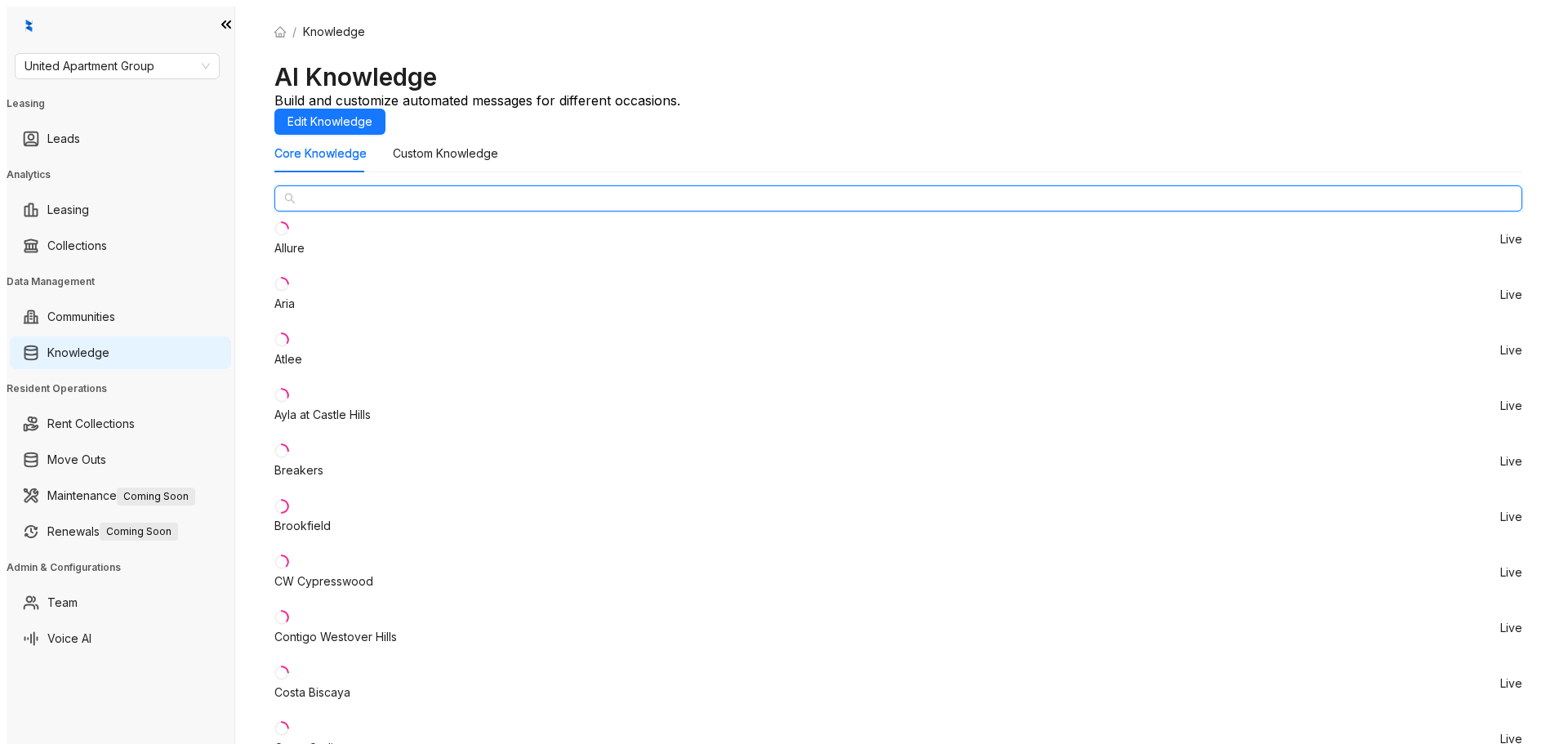 click at bounding box center (899, 198) 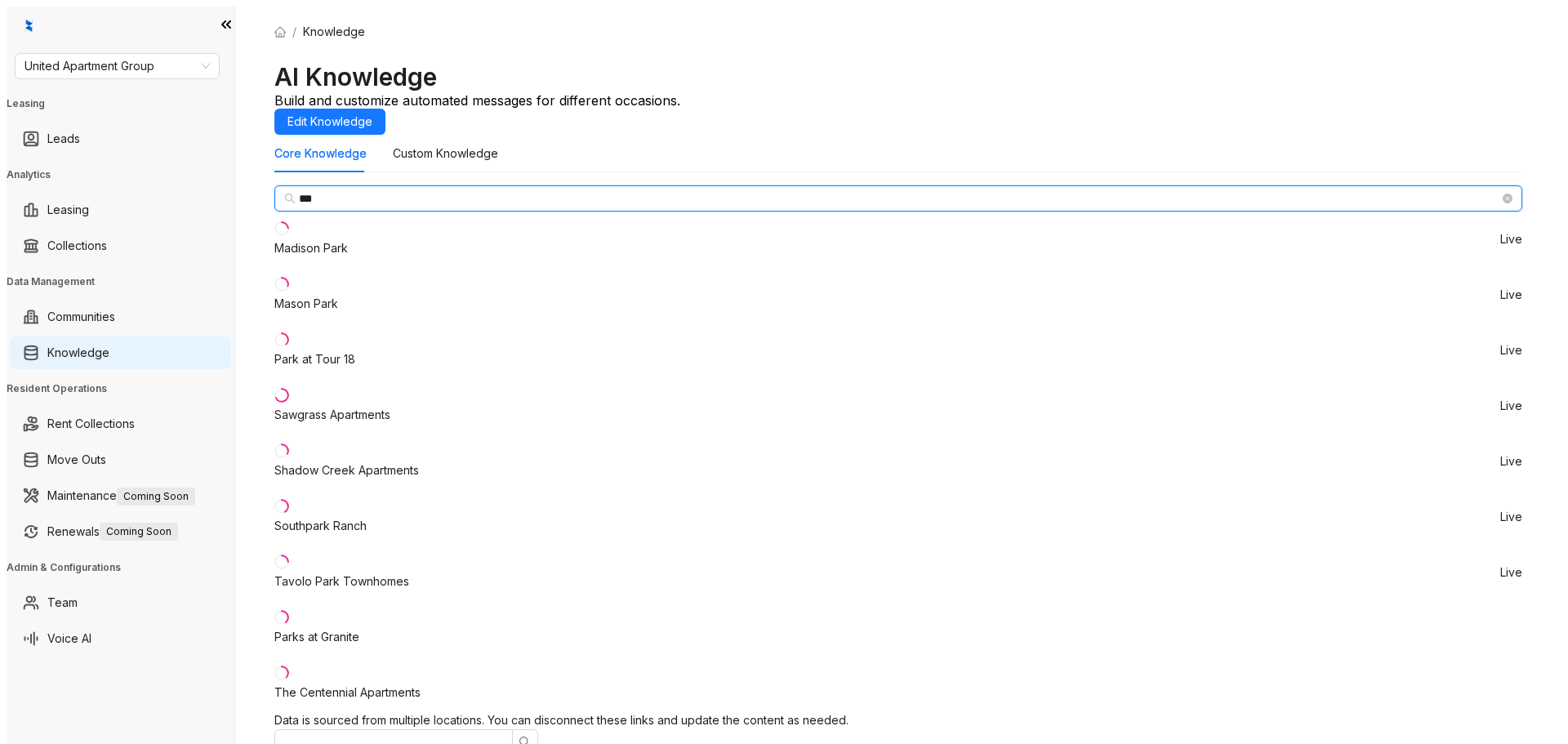 type on "***" 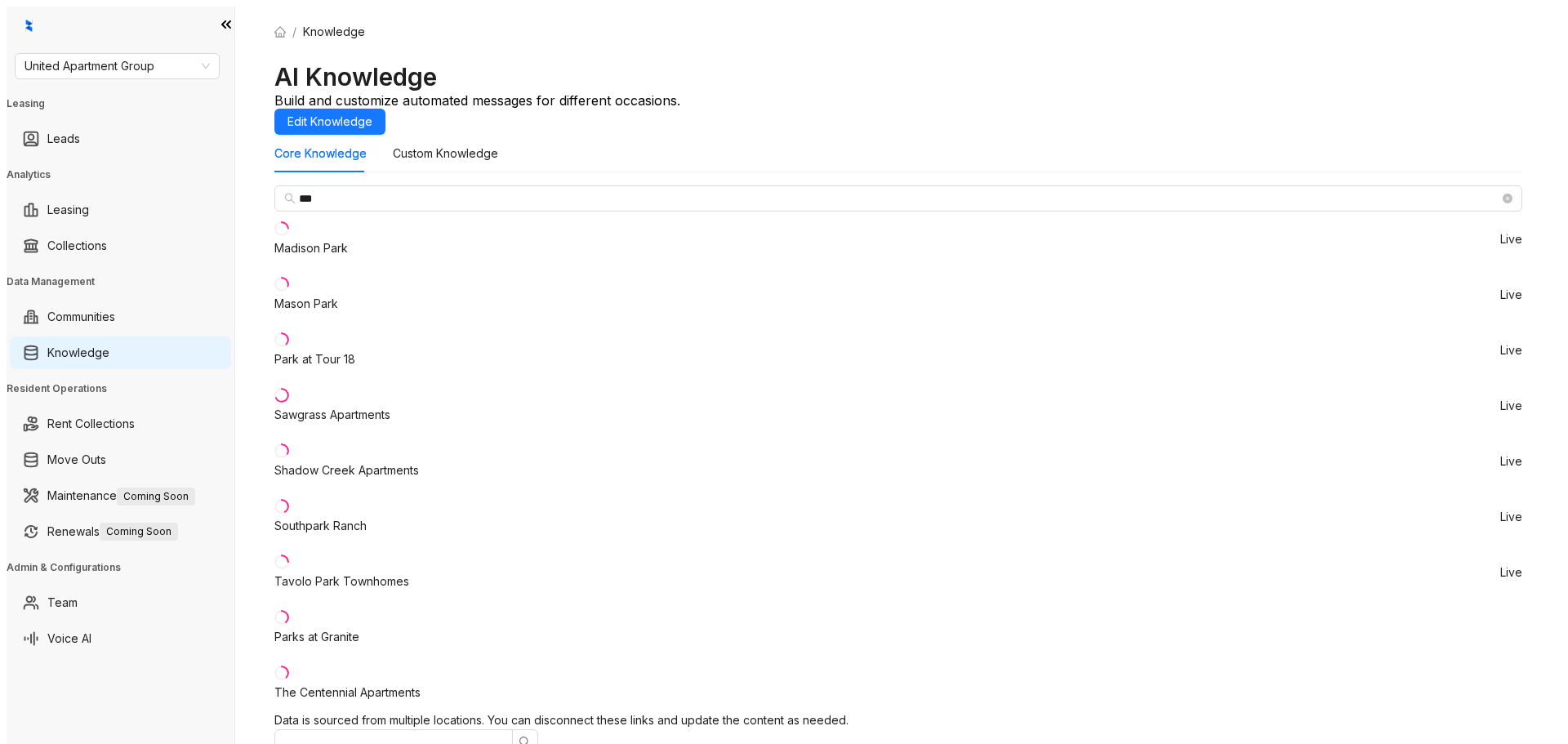 click on "Park at Tour 18 Live" at bounding box center (898, 350) 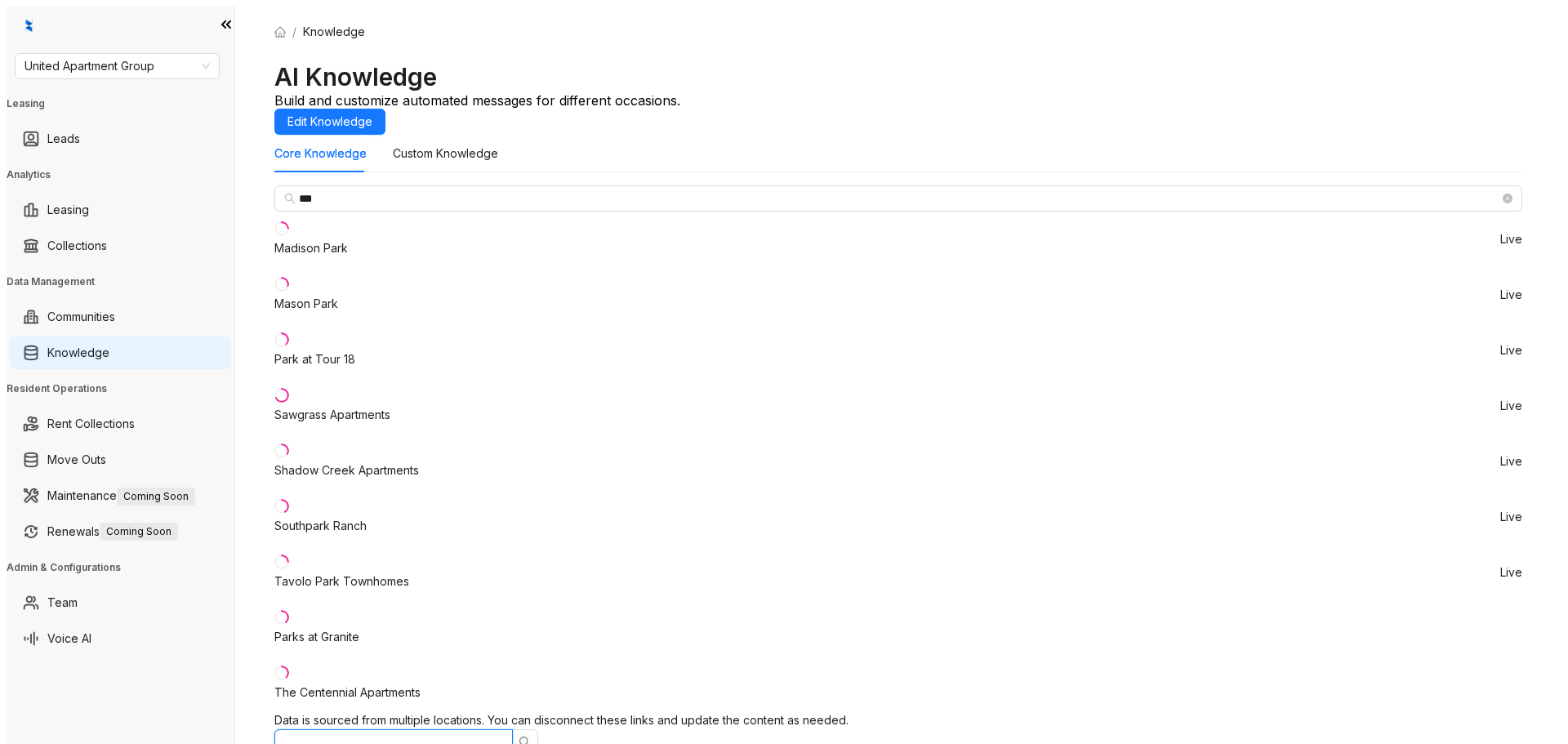 click at bounding box center (387, 742) 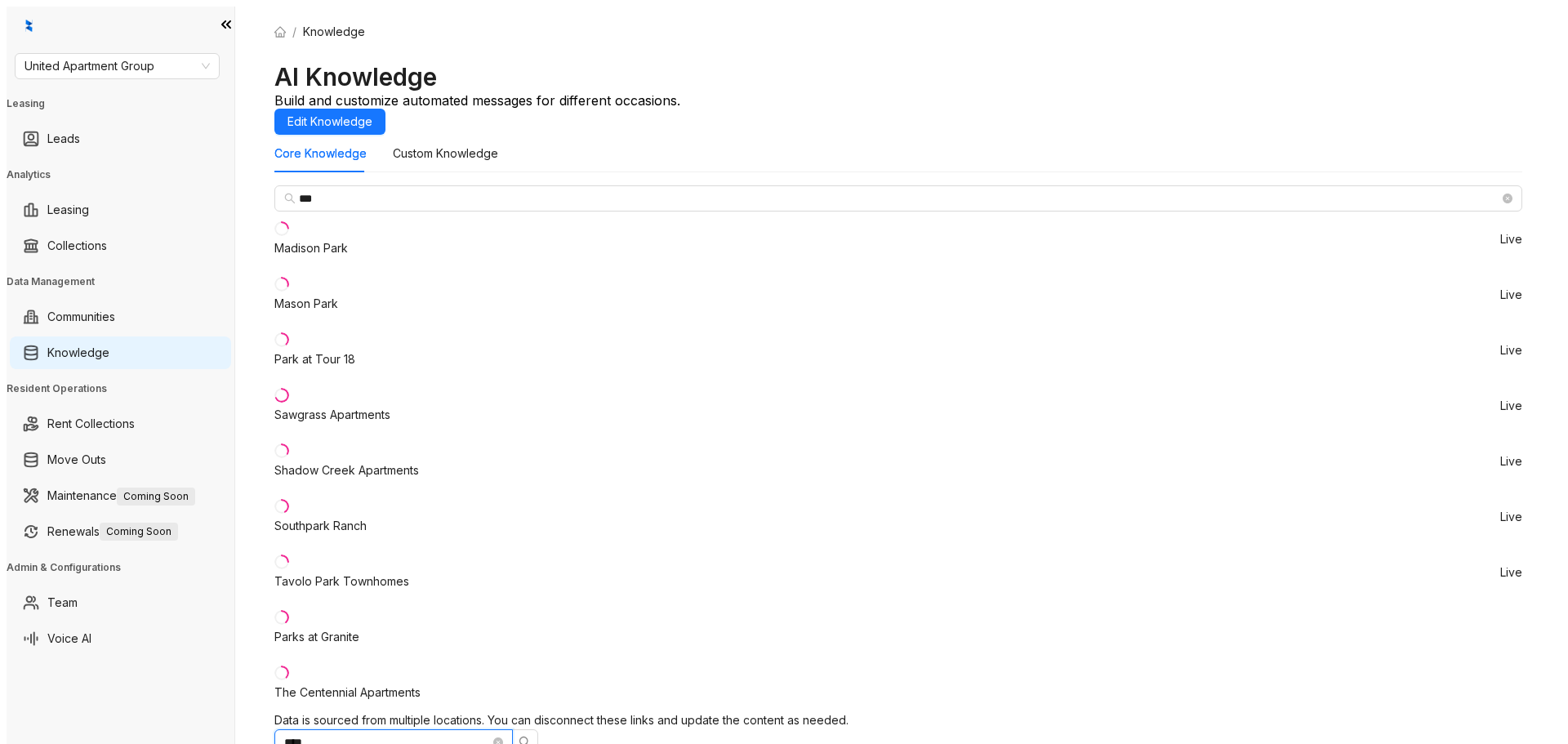 type on "****" 